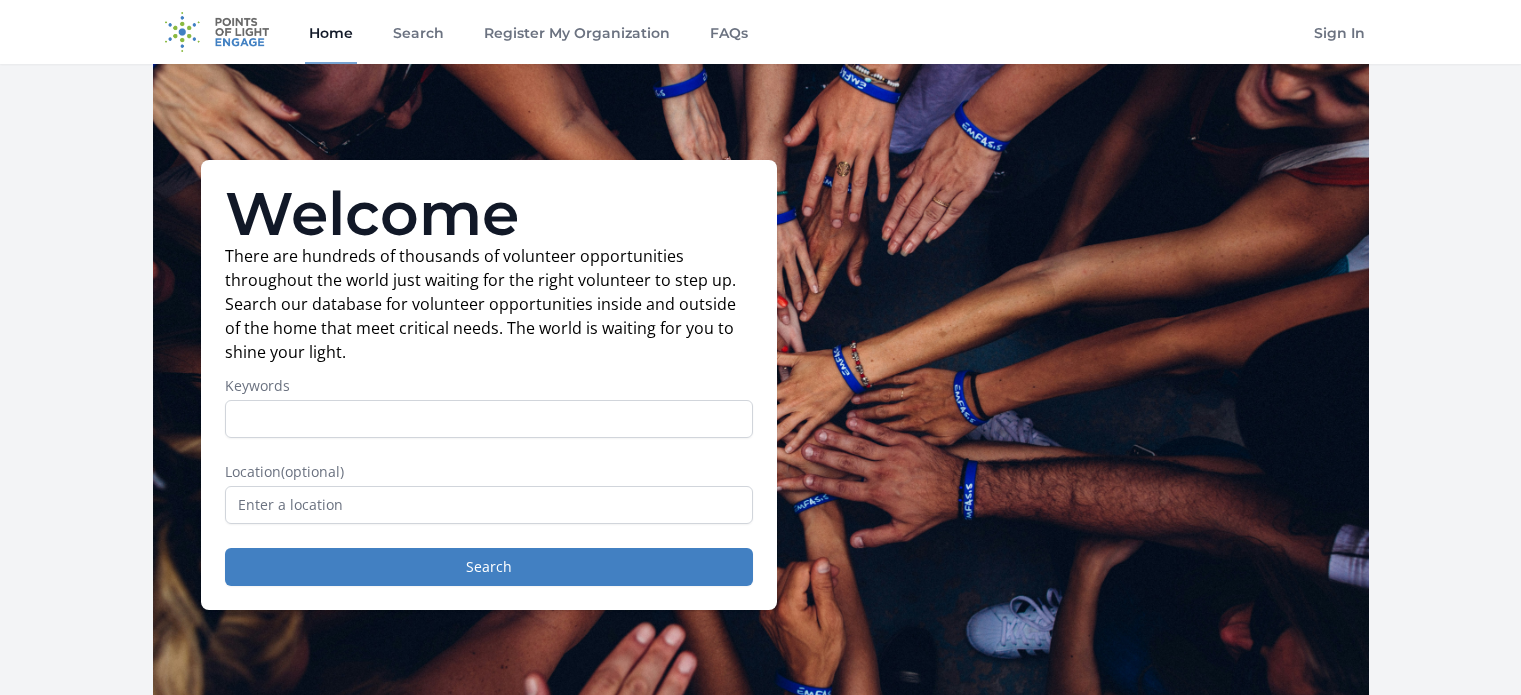 scroll, scrollTop: 0, scrollLeft: 0, axis: both 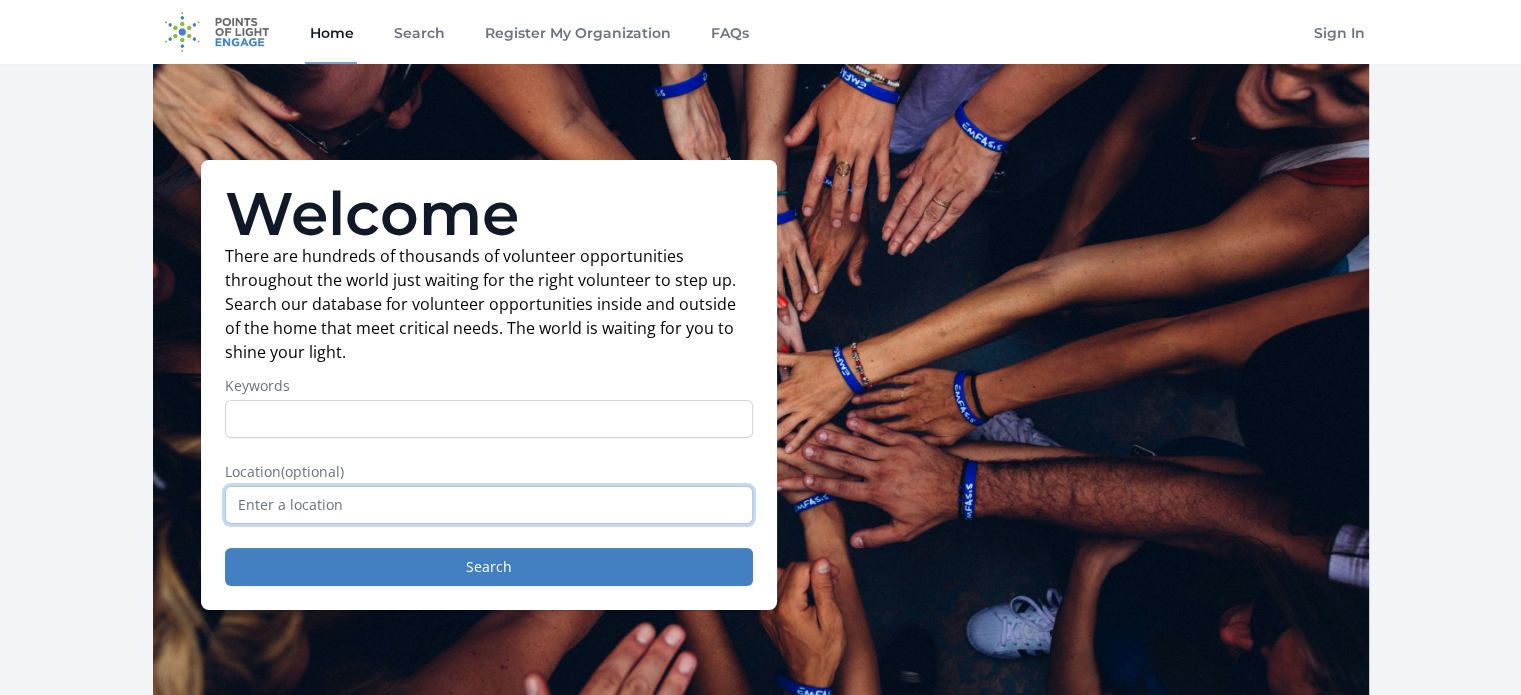 click at bounding box center (489, 505) 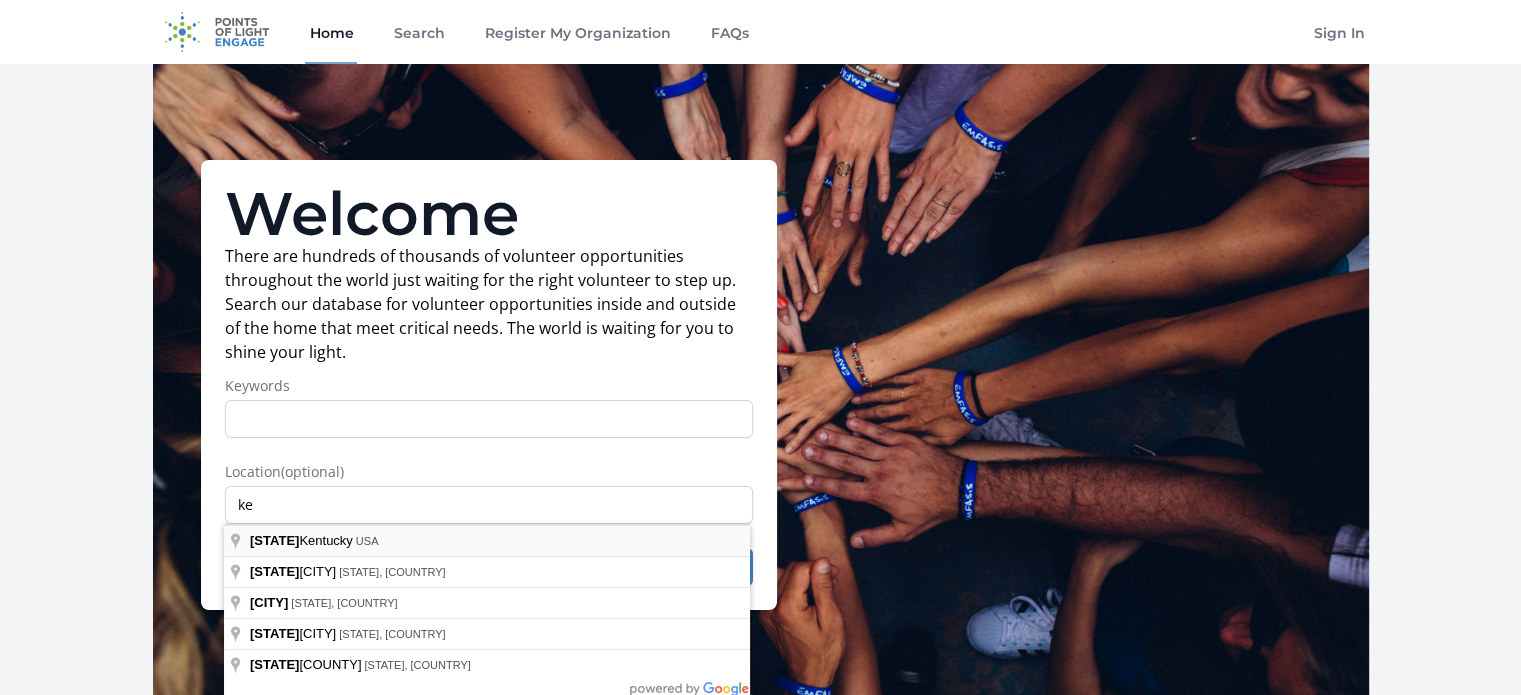 type on "Kentucky, USA" 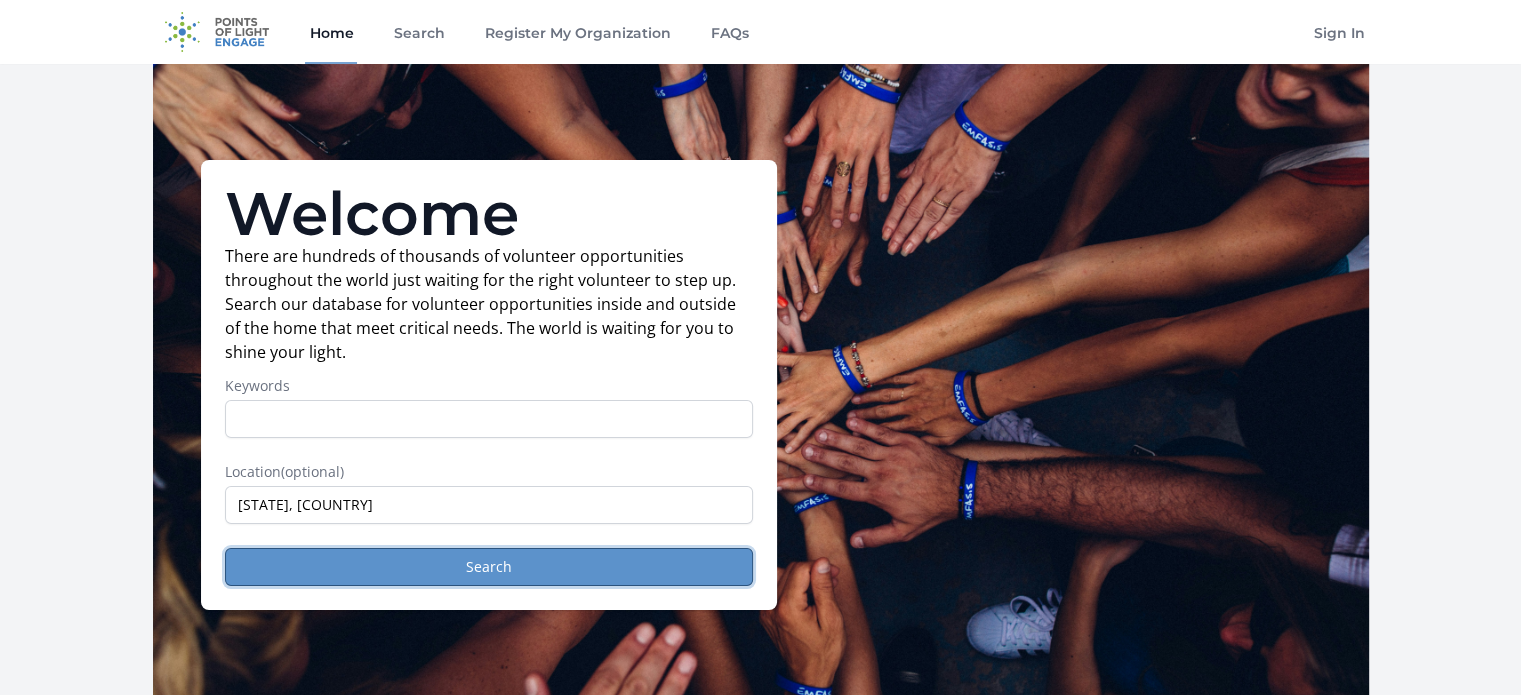 click on "Search" at bounding box center [489, 567] 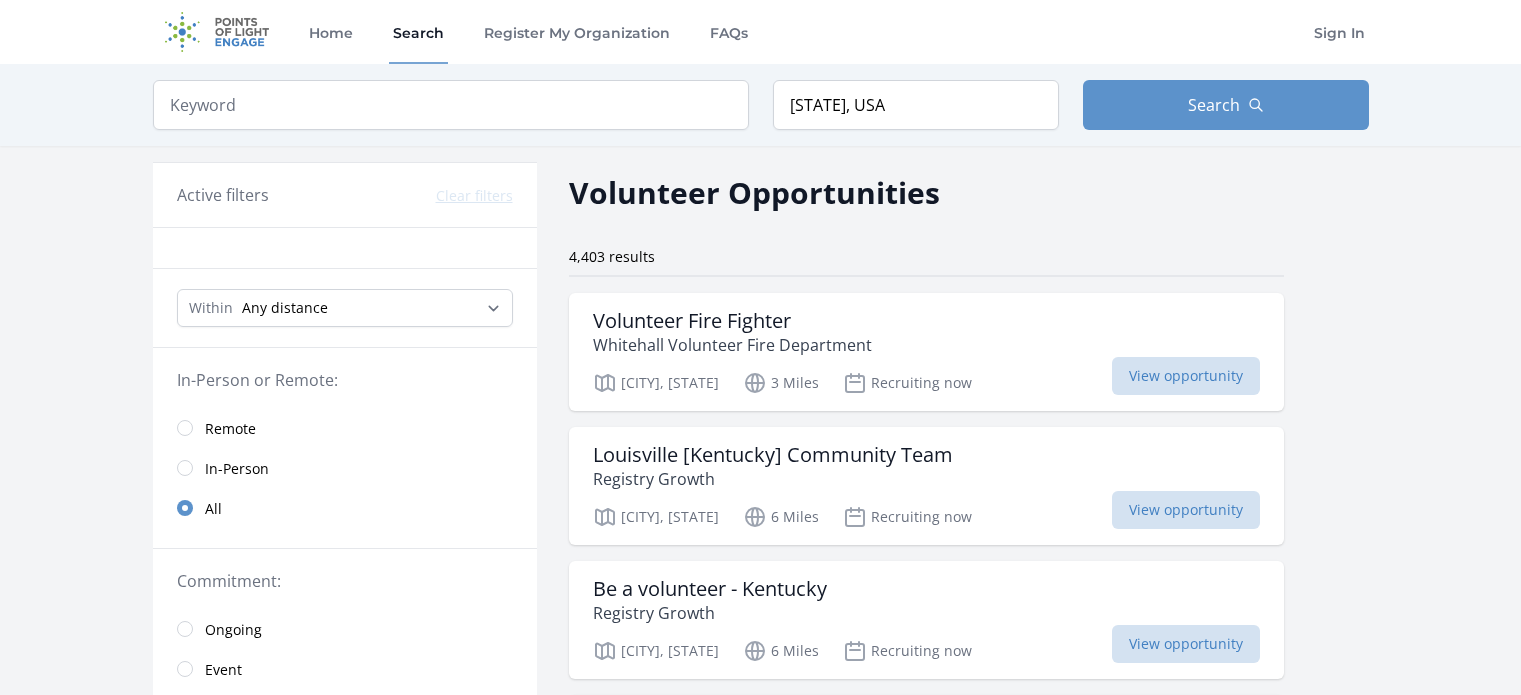 scroll, scrollTop: 0, scrollLeft: 0, axis: both 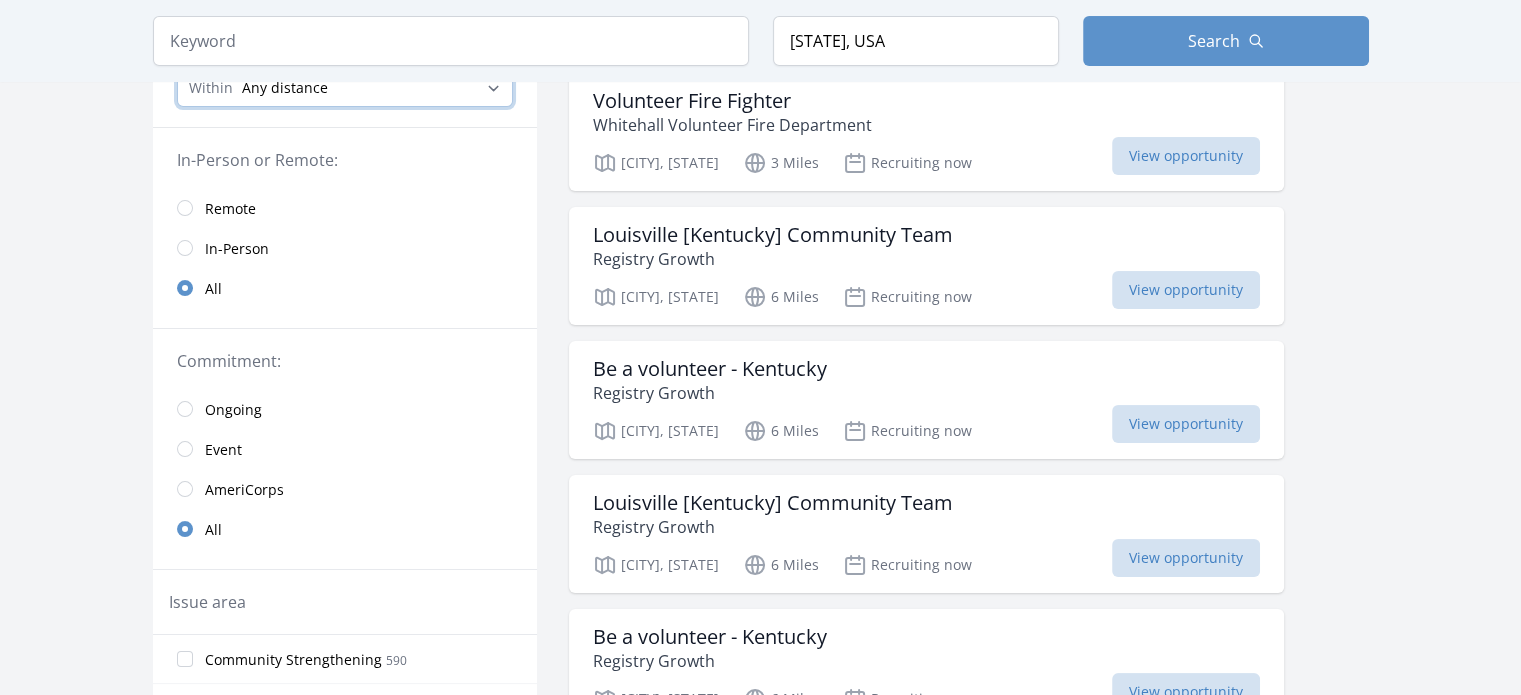 click on "Any distance , 5 Miles , 20 Miles , 50 Miles , 100 Miles" at bounding box center (345, 88) 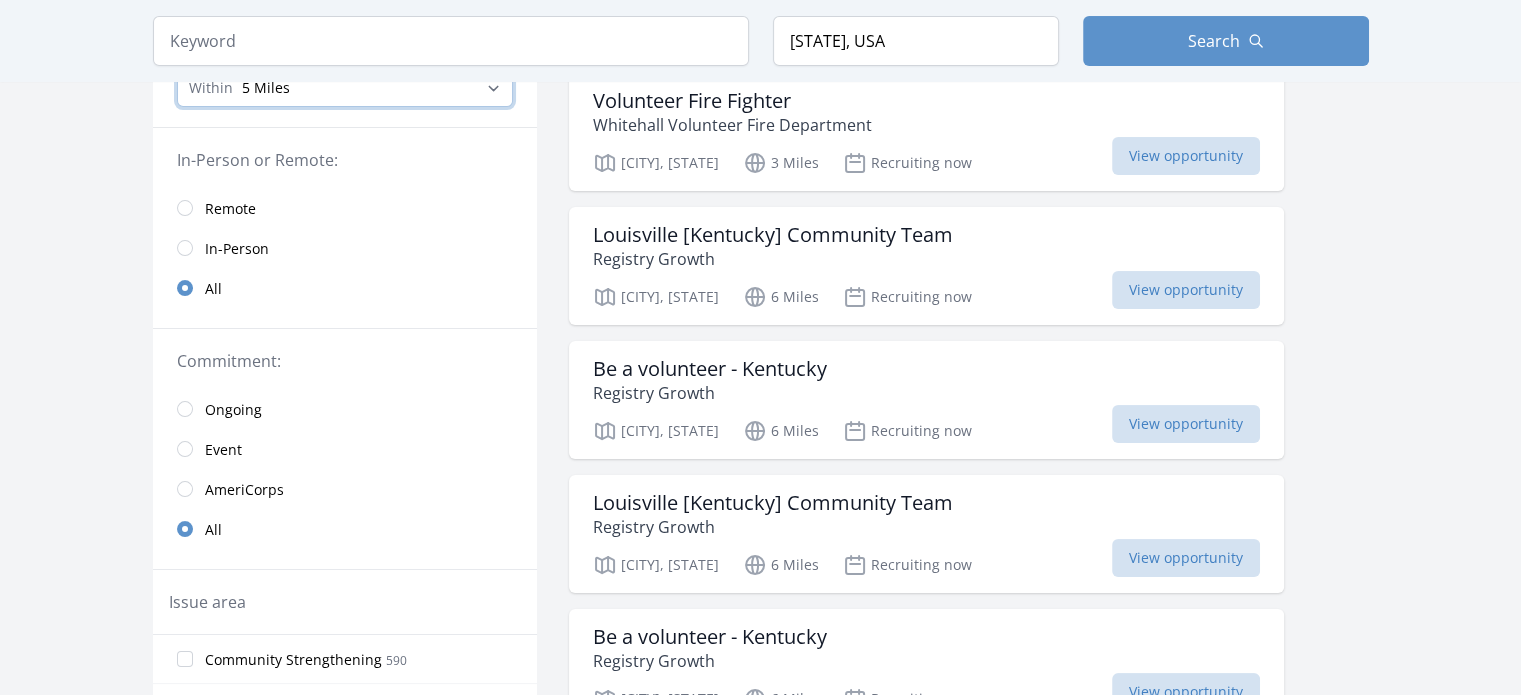 click on "Any distance , 5 Miles , 20 Miles , 50 Miles , 100 Miles" at bounding box center (345, 88) 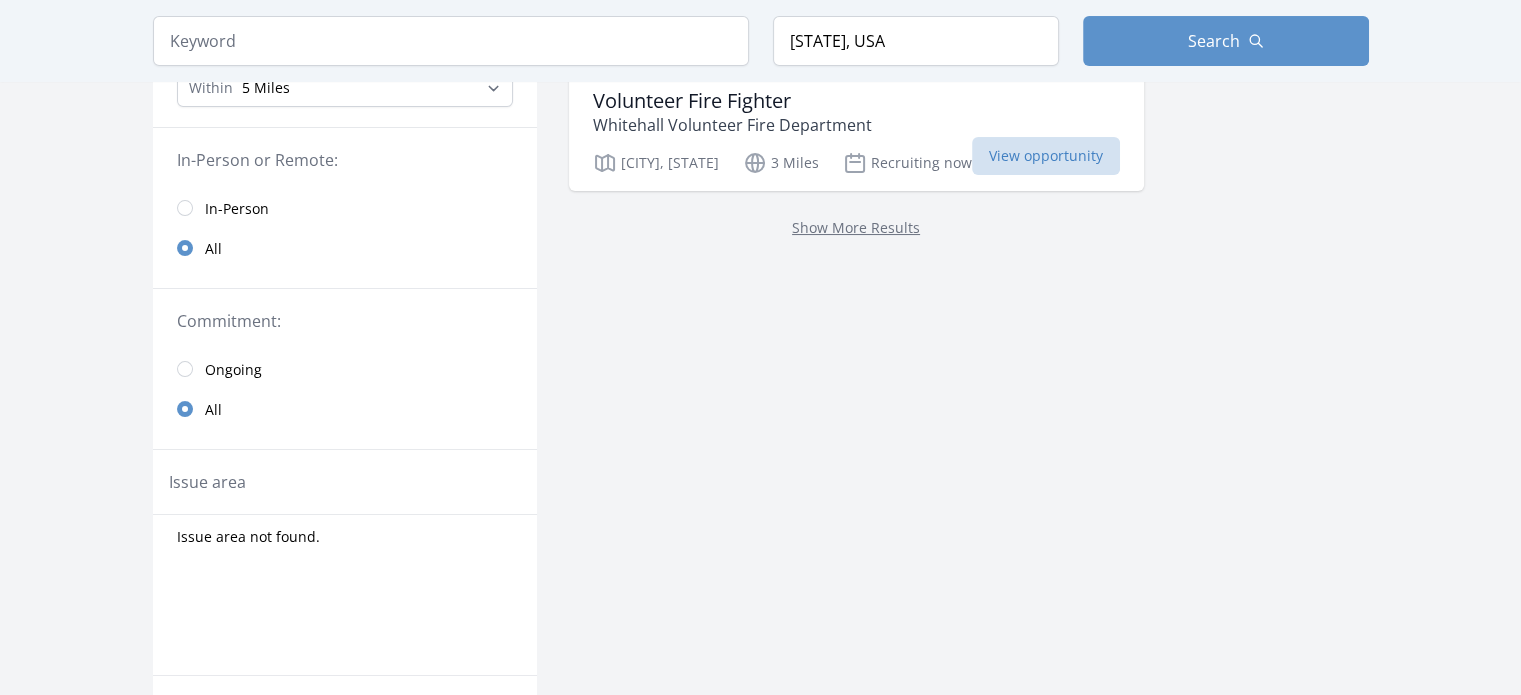click on "Keyword
Location
Kentucky, USA
Search" at bounding box center (761, 41) 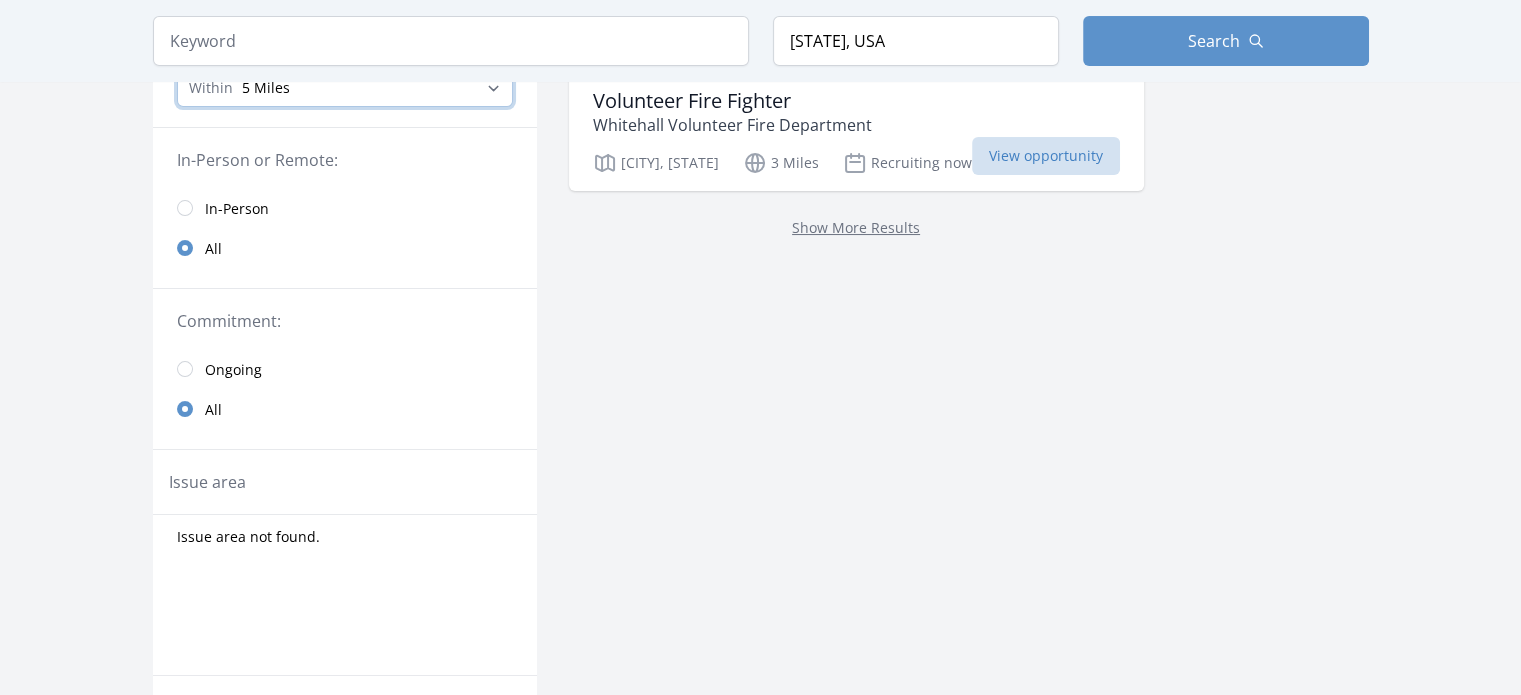 click on "Any distance , 5 Miles , 20 Miles , 50 Miles , 100 Miles" at bounding box center [345, 88] 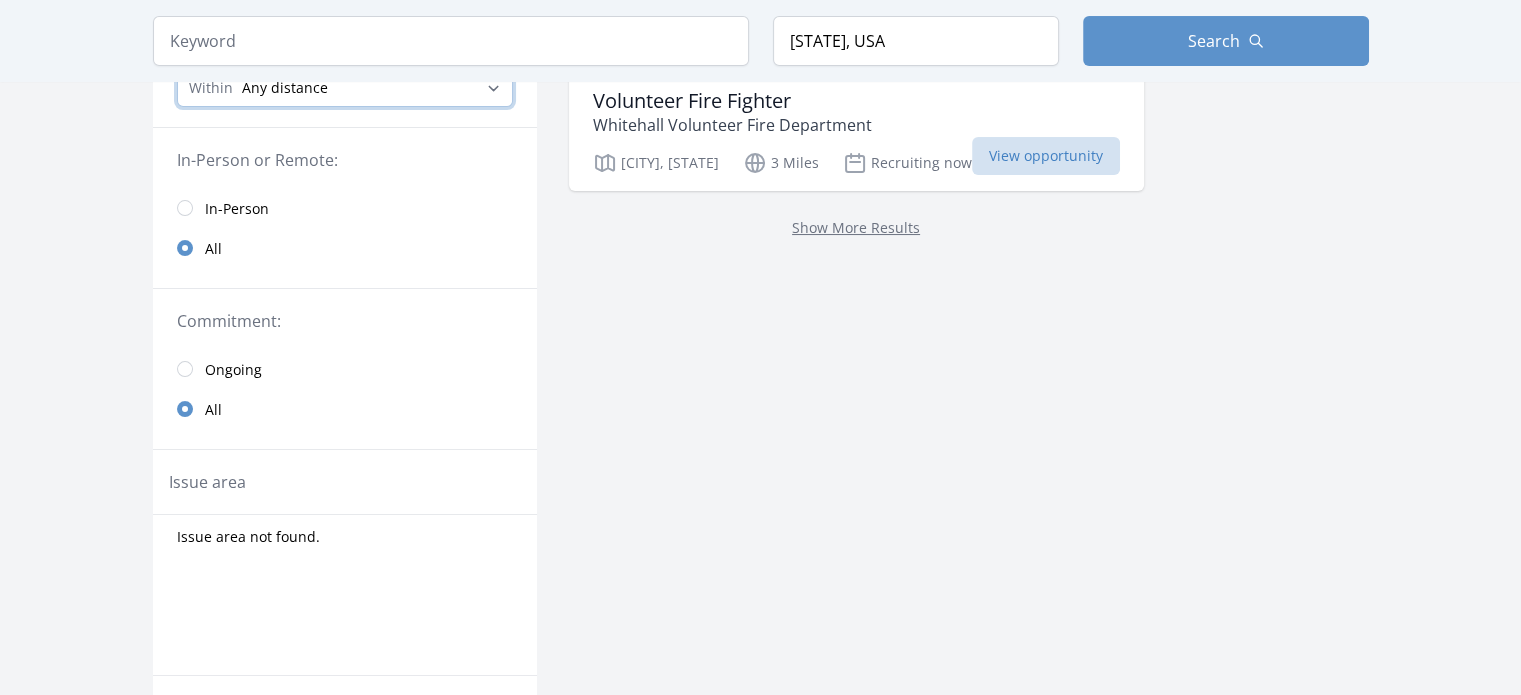 click on "Any distance , 5 Miles , 20 Miles , 50 Miles , 100 Miles" at bounding box center [345, 88] 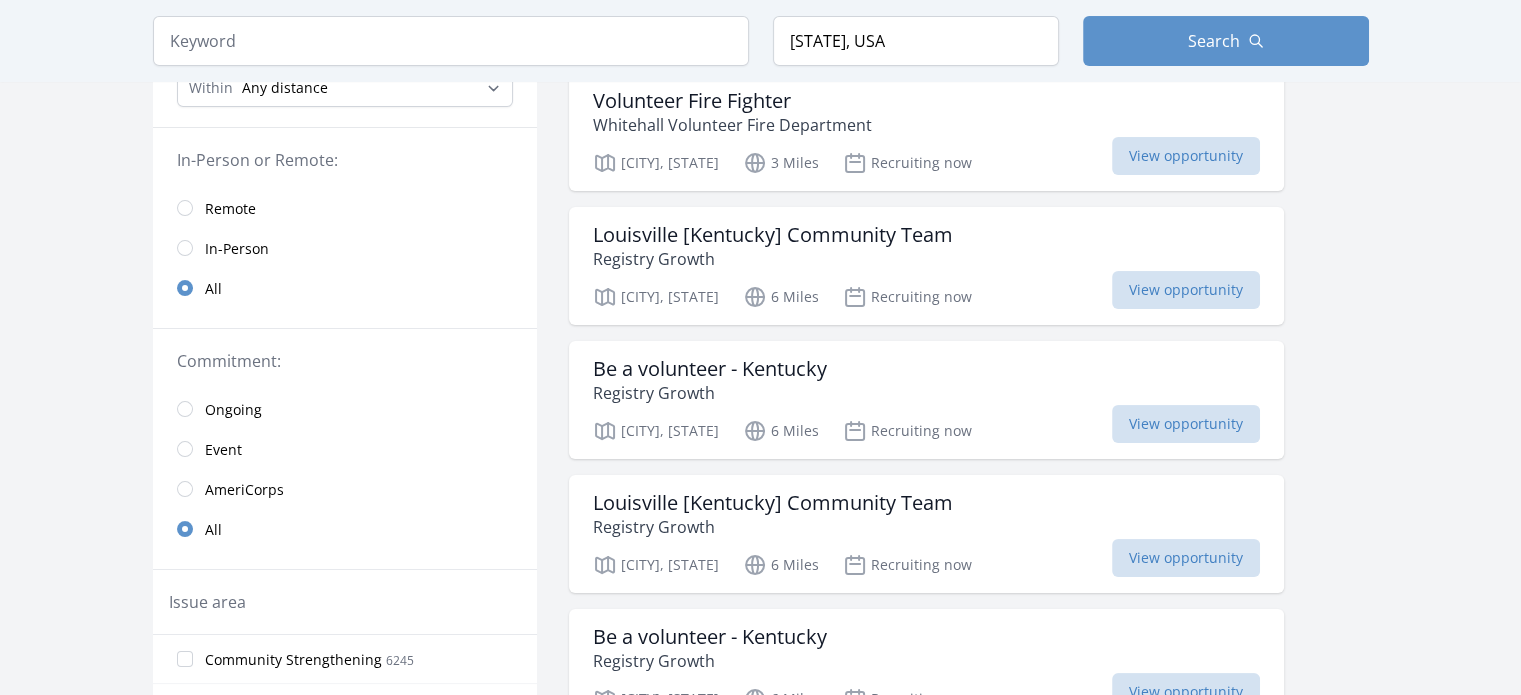 click on "Remote" at bounding box center [345, 208] 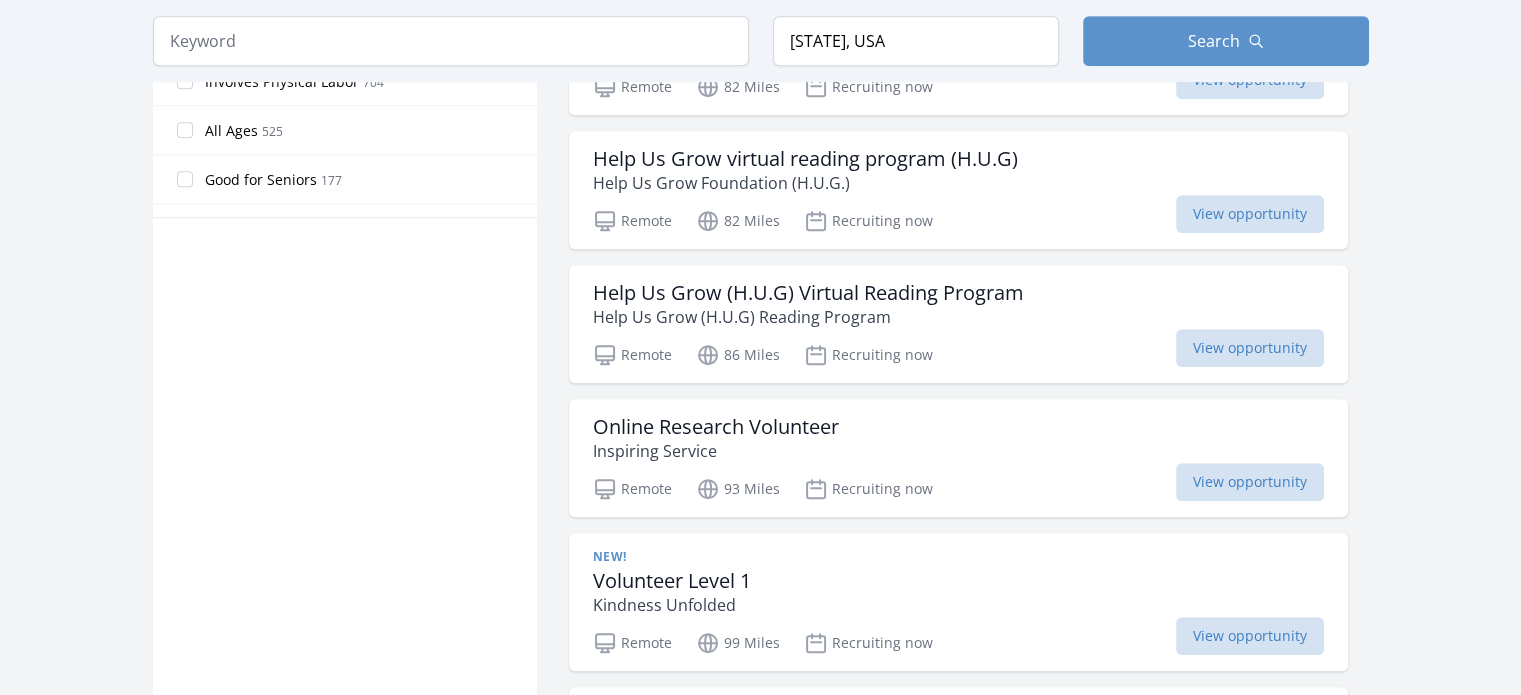 scroll, scrollTop: 1447, scrollLeft: 0, axis: vertical 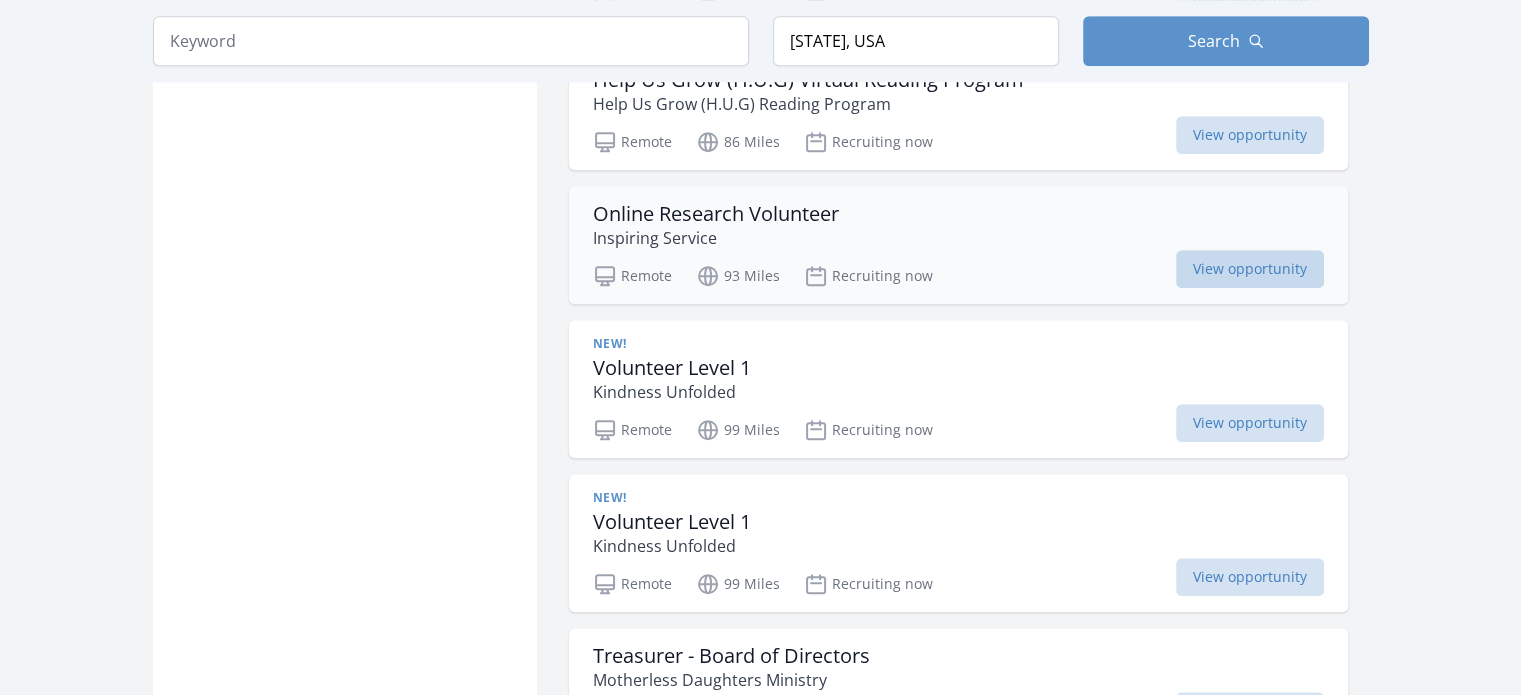 click on "View opportunity" at bounding box center (1250, 269) 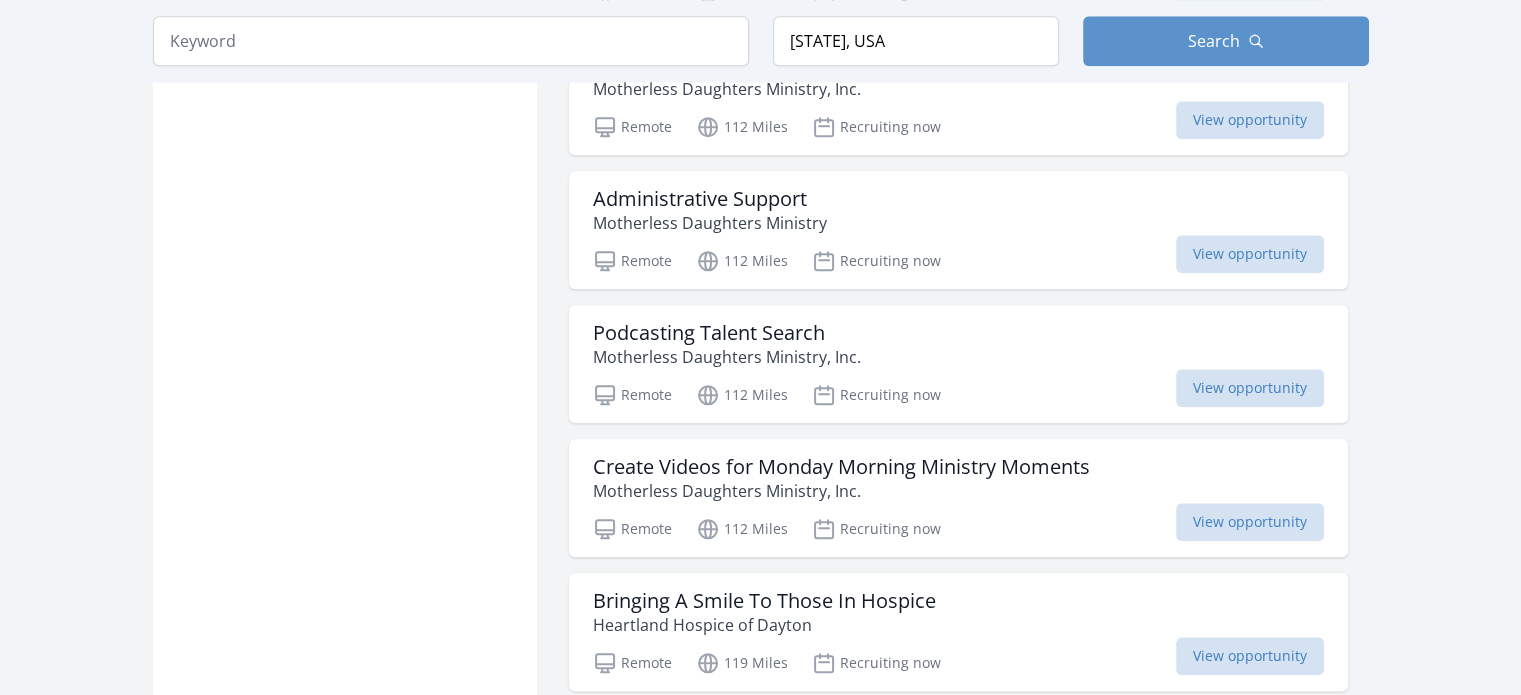 scroll, scrollTop: 2244, scrollLeft: 0, axis: vertical 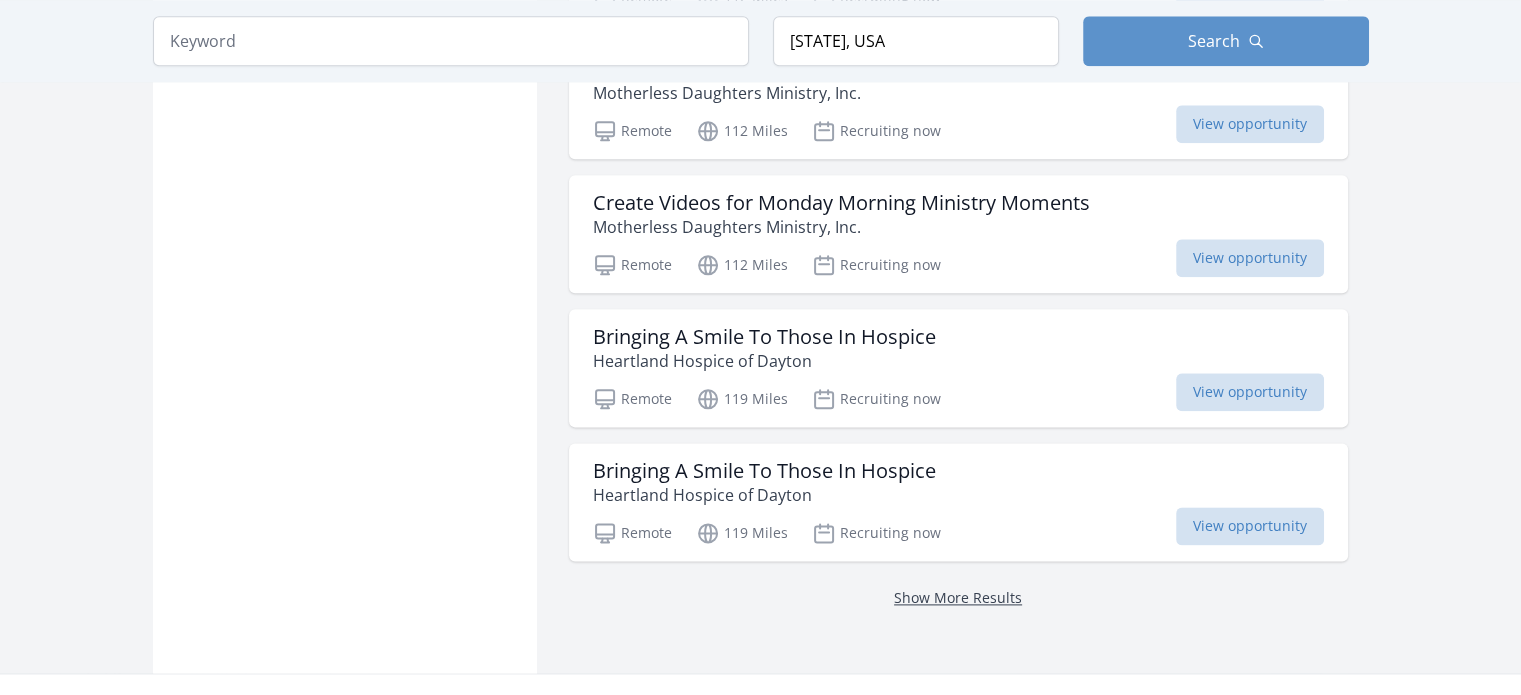click on "Show More Results" at bounding box center [958, 597] 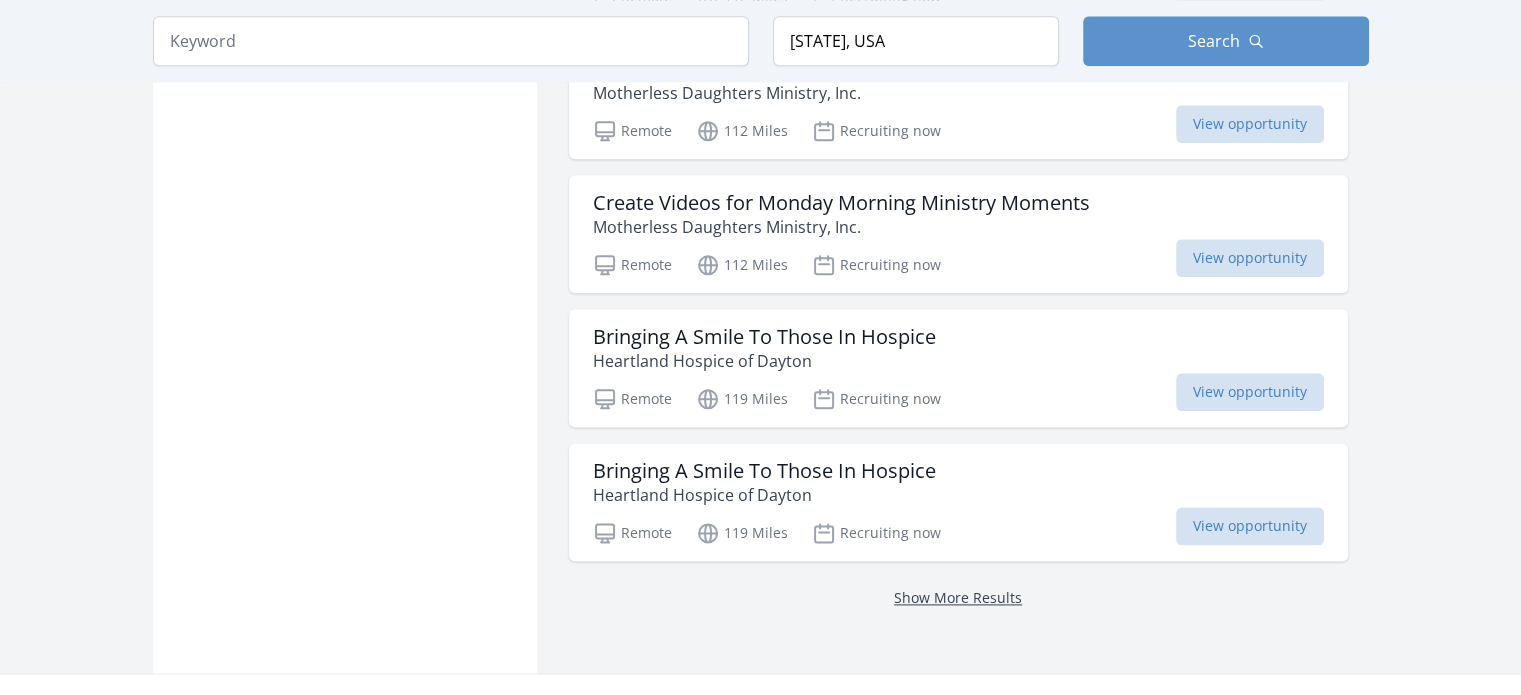 scroll, scrollTop: 2434, scrollLeft: 0, axis: vertical 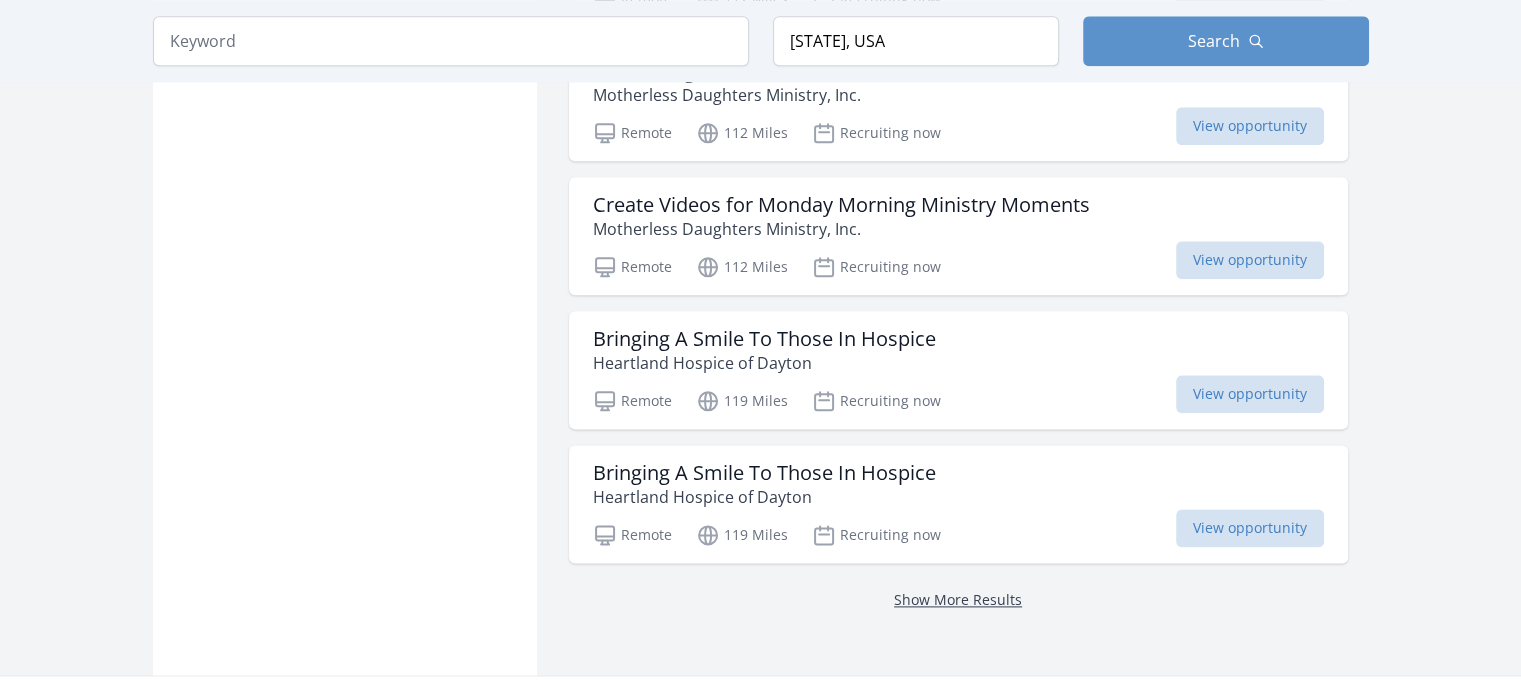 click on "Show More Results" at bounding box center (958, 599) 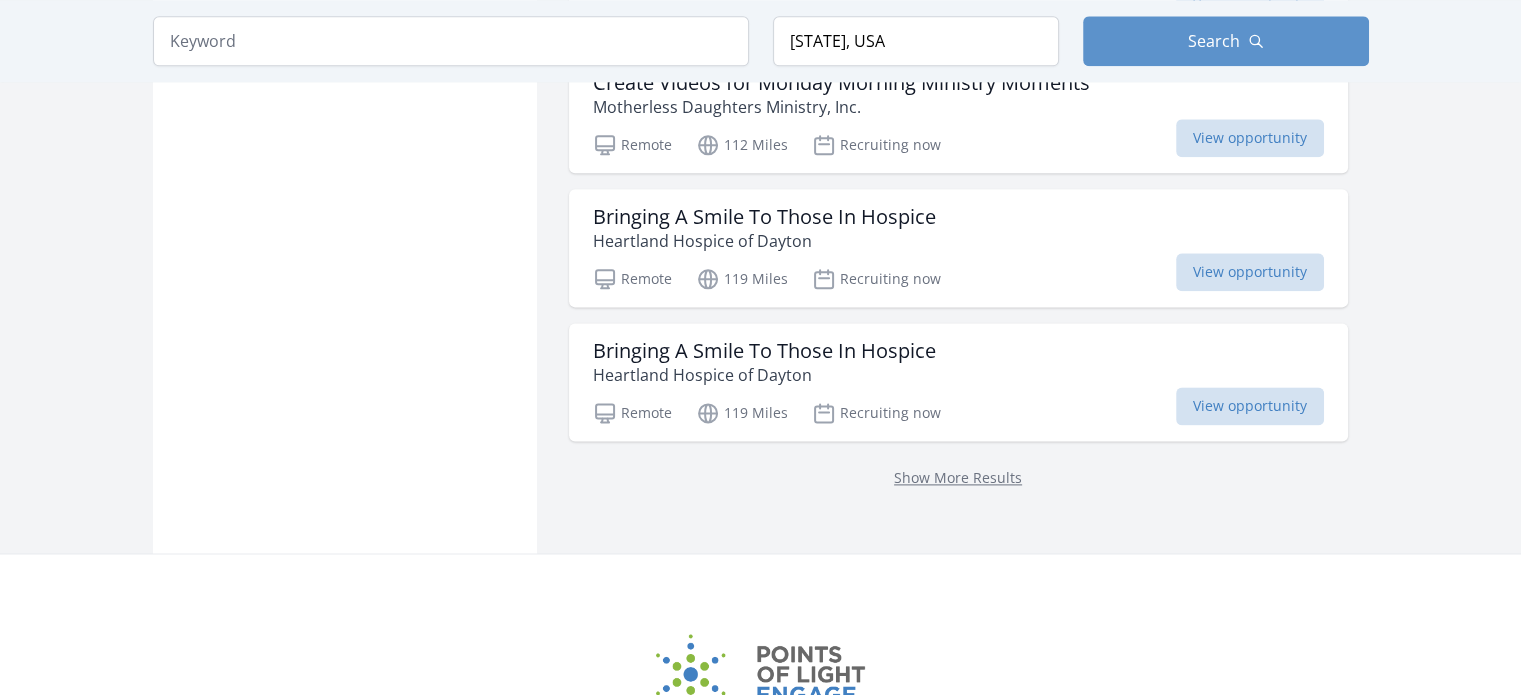 scroll, scrollTop: 2686, scrollLeft: 0, axis: vertical 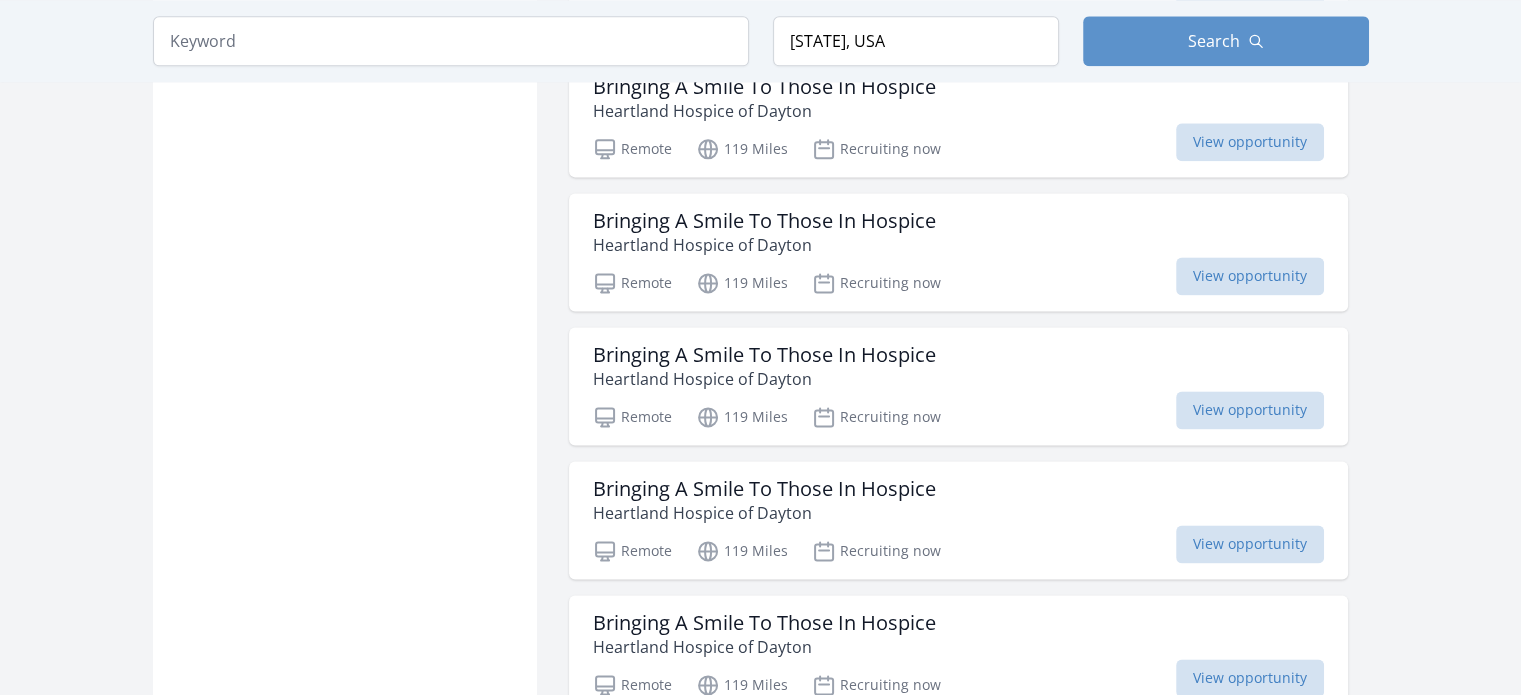click on "Bringing A Smile To Those In Hospice
Heartland Hospice of Dayton
Remote
119 Miles
Recruiting now
View opportunity" at bounding box center (958, 386) 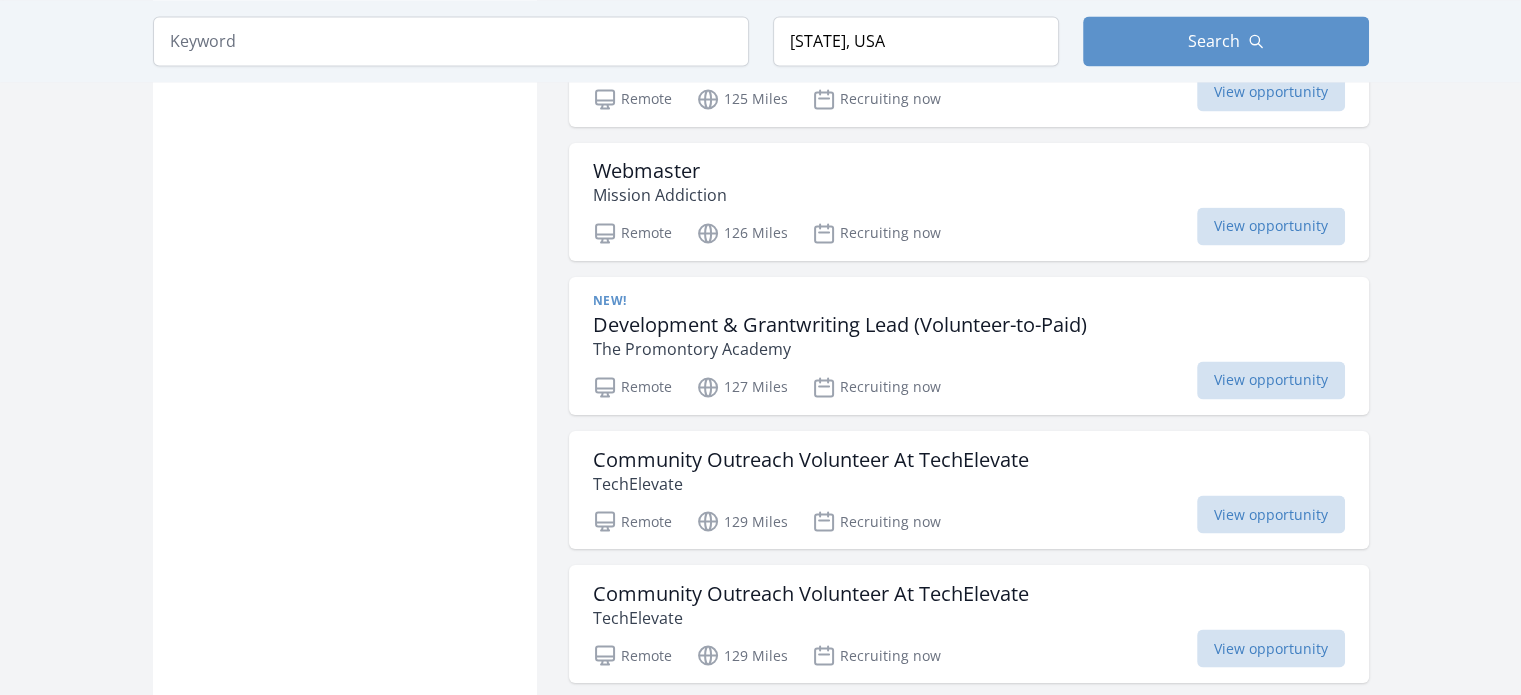scroll, scrollTop: 3446, scrollLeft: 0, axis: vertical 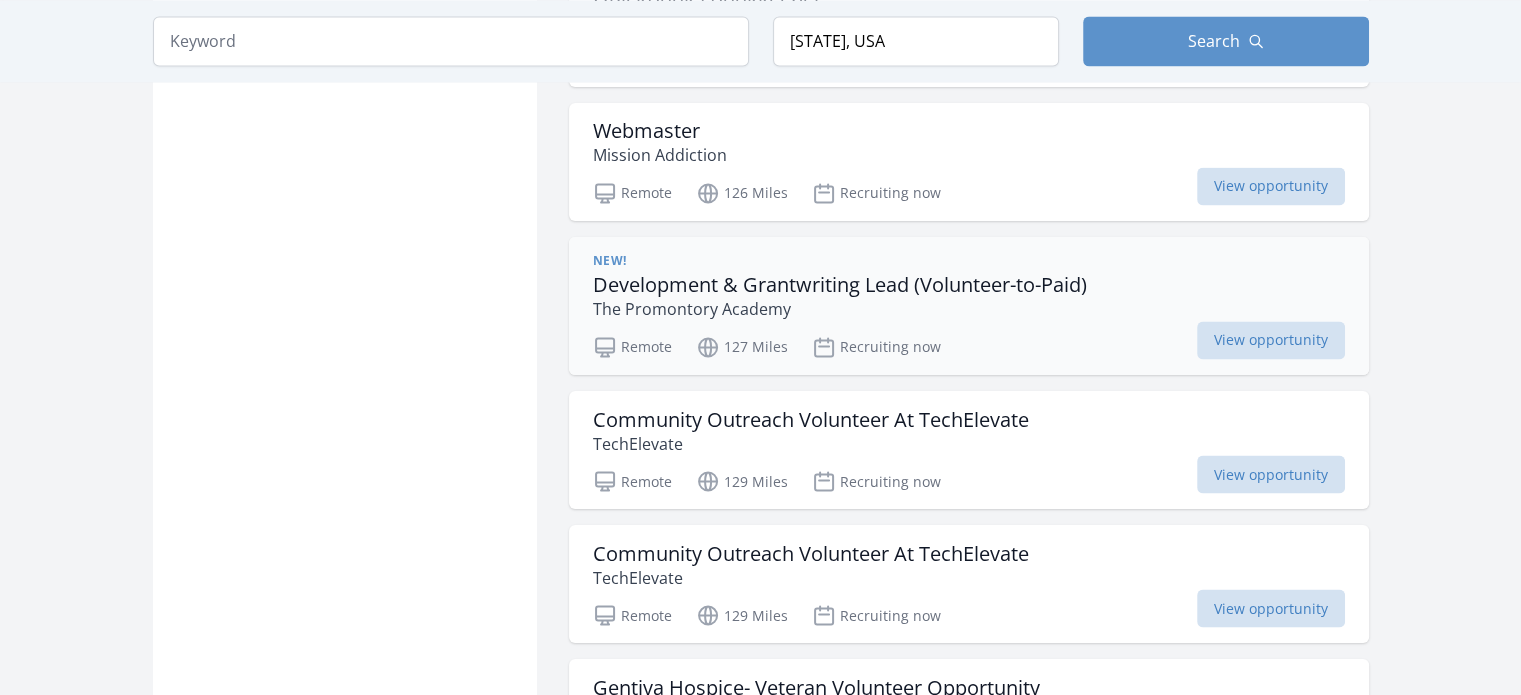 click on "The Promontory Academy" at bounding box center (840, 309) 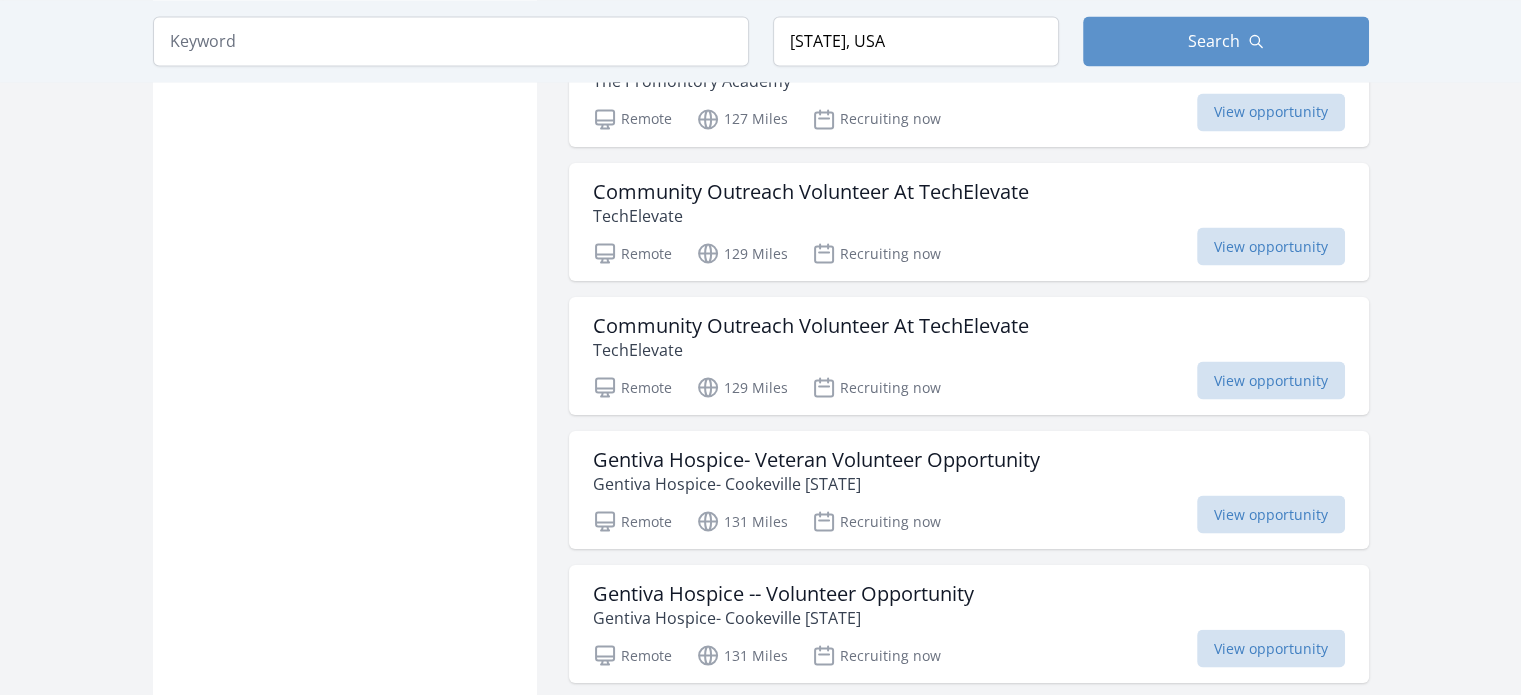 scroll, scrollTop: 3686, scrollLeft: 0, axis: vertical 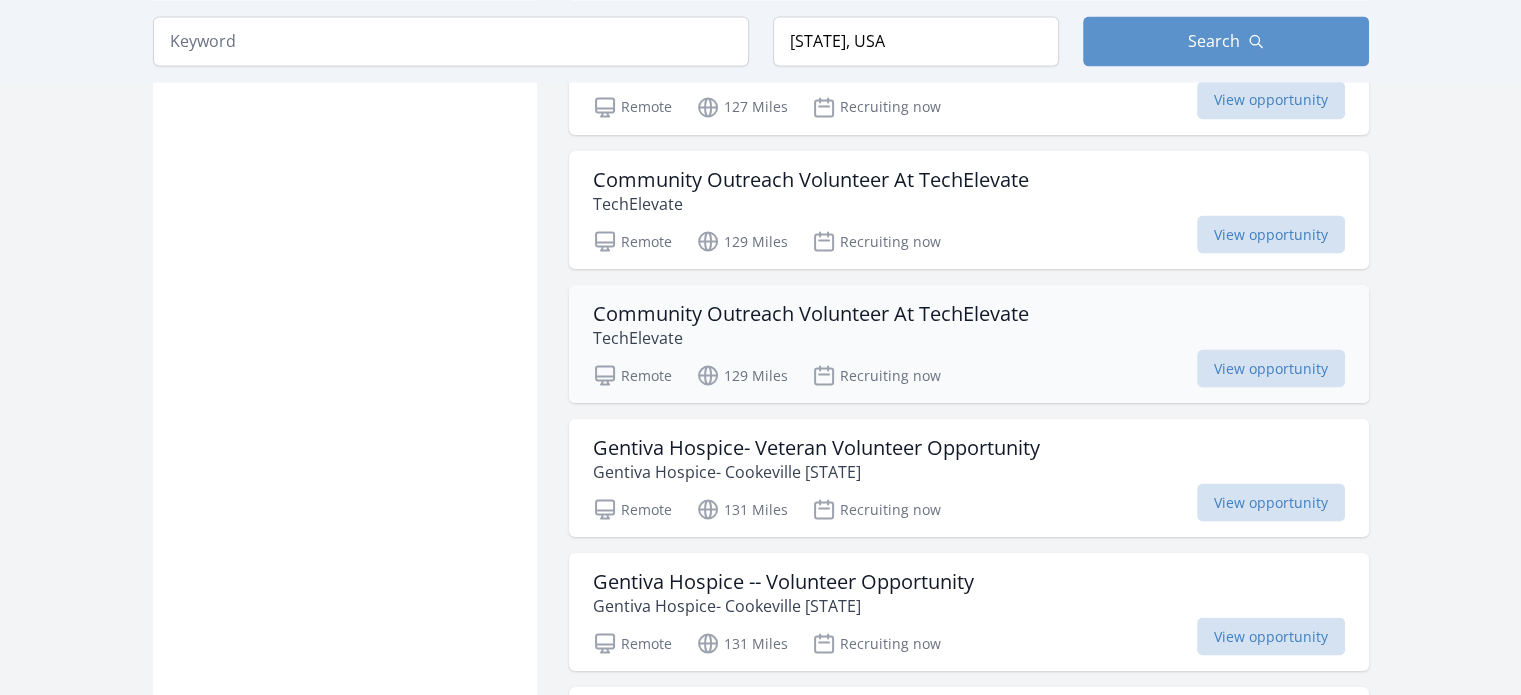 click on "Community Outreach Volunteer At TechElevate" at bounding box center (811, 313) 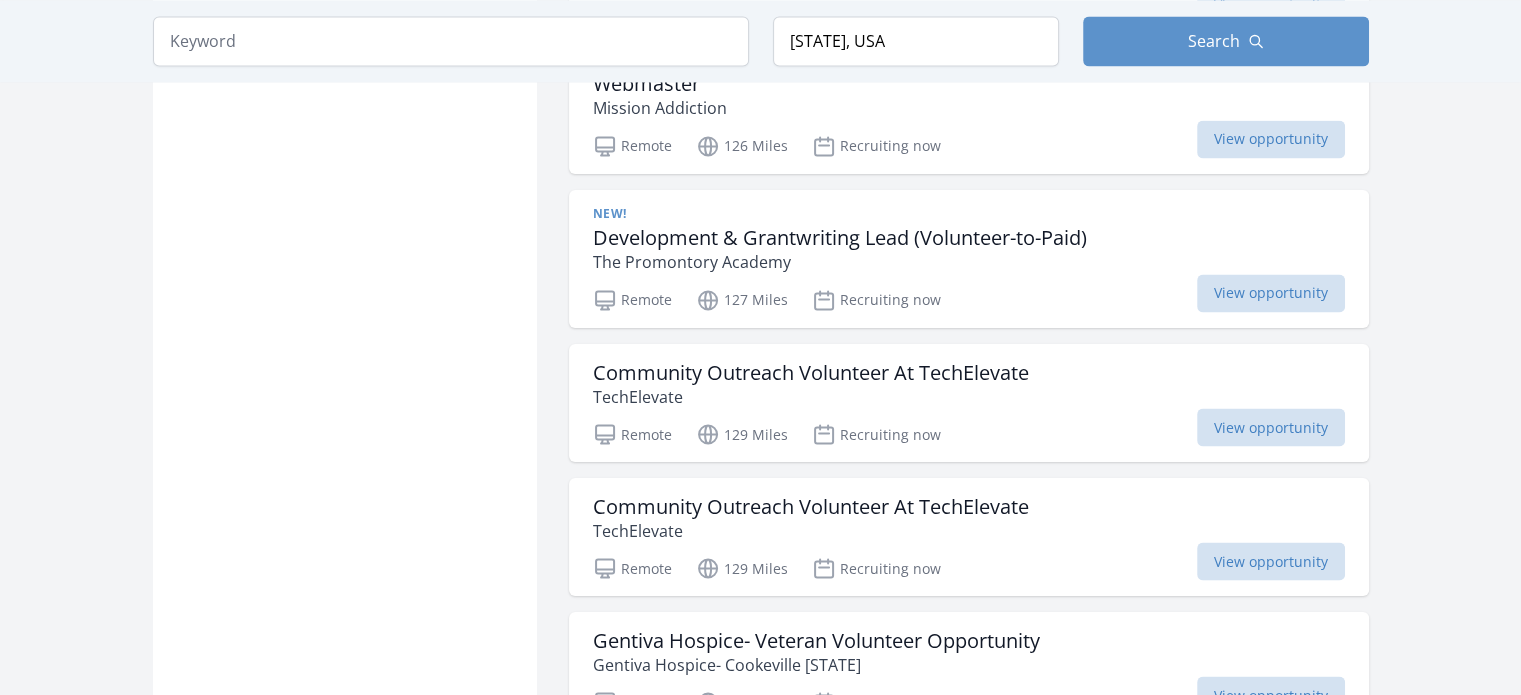 scroll, scrollTop: 3464, scrollLeft: 0, axis: vertical 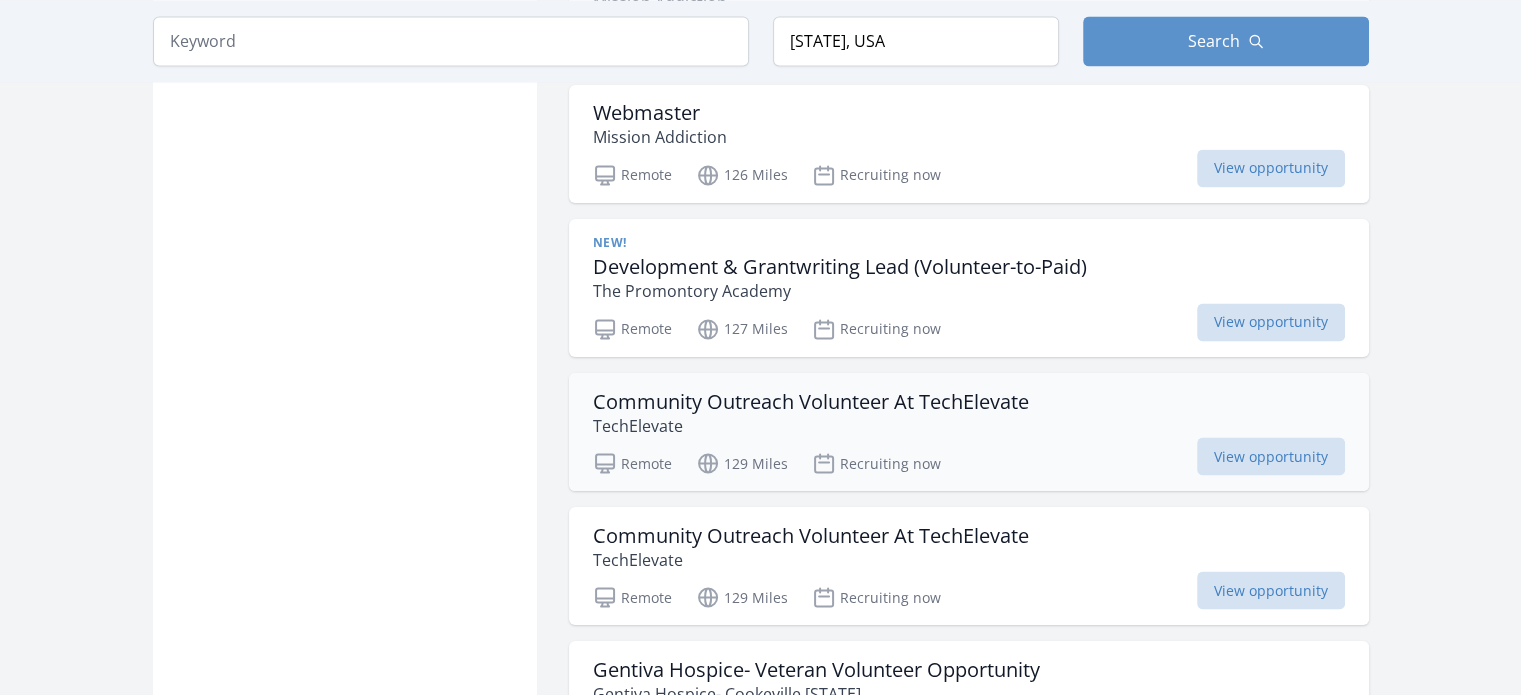 click on "TechElevate" at bounding box center (811, 425) 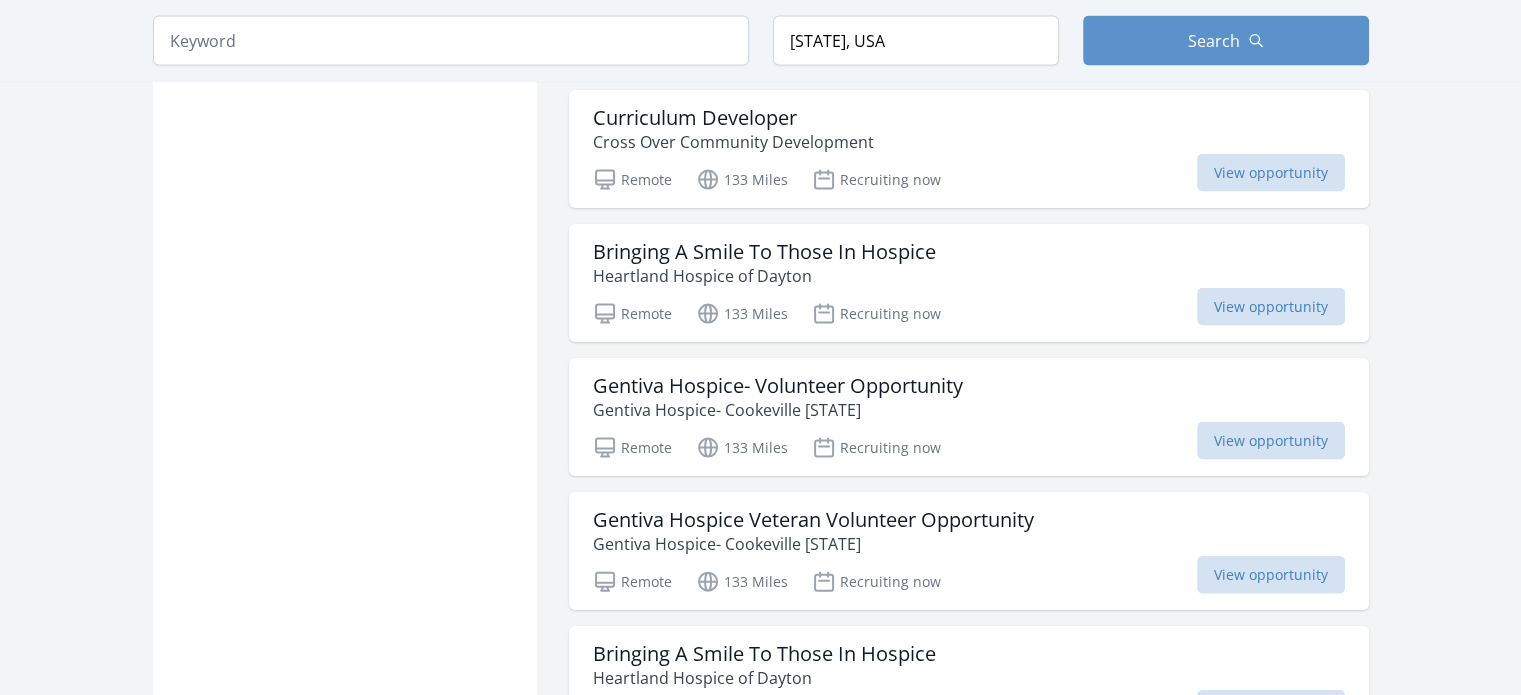 scroll, scrollTop: 4325, scrollLeft: 0, axis: vertical 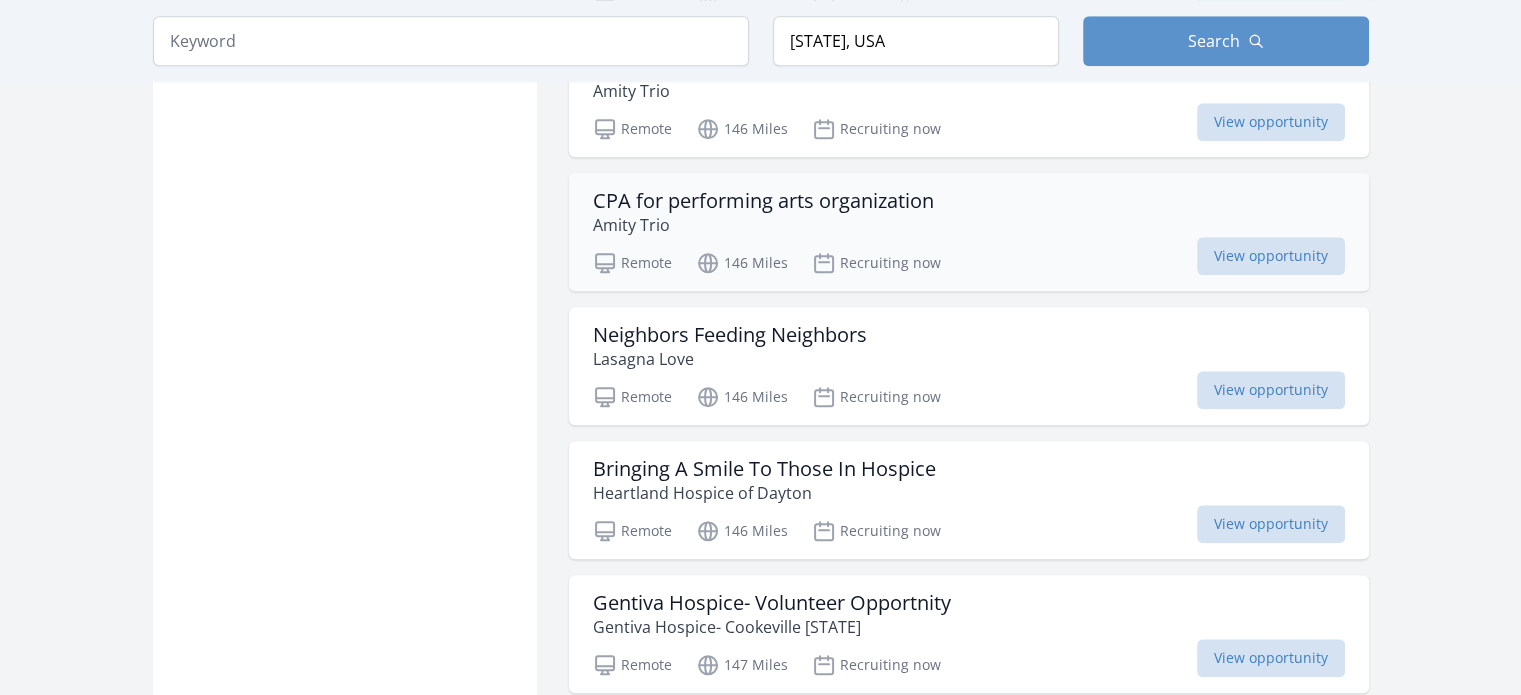 click on "CPA for performing arts organization
Amity Trio" at bounding box center (969, 213) 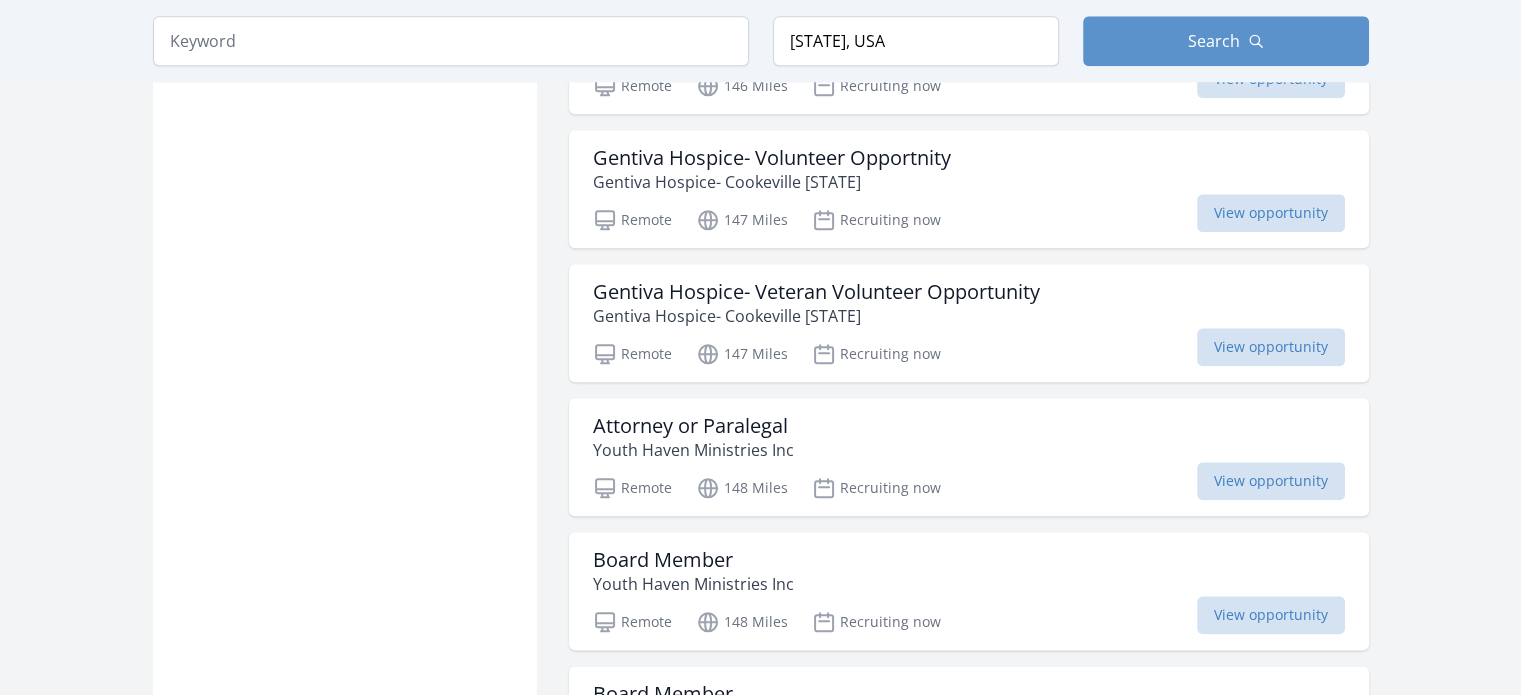 scroll, scrollTop: 9900, scrollLeft: 0, axis: vertical 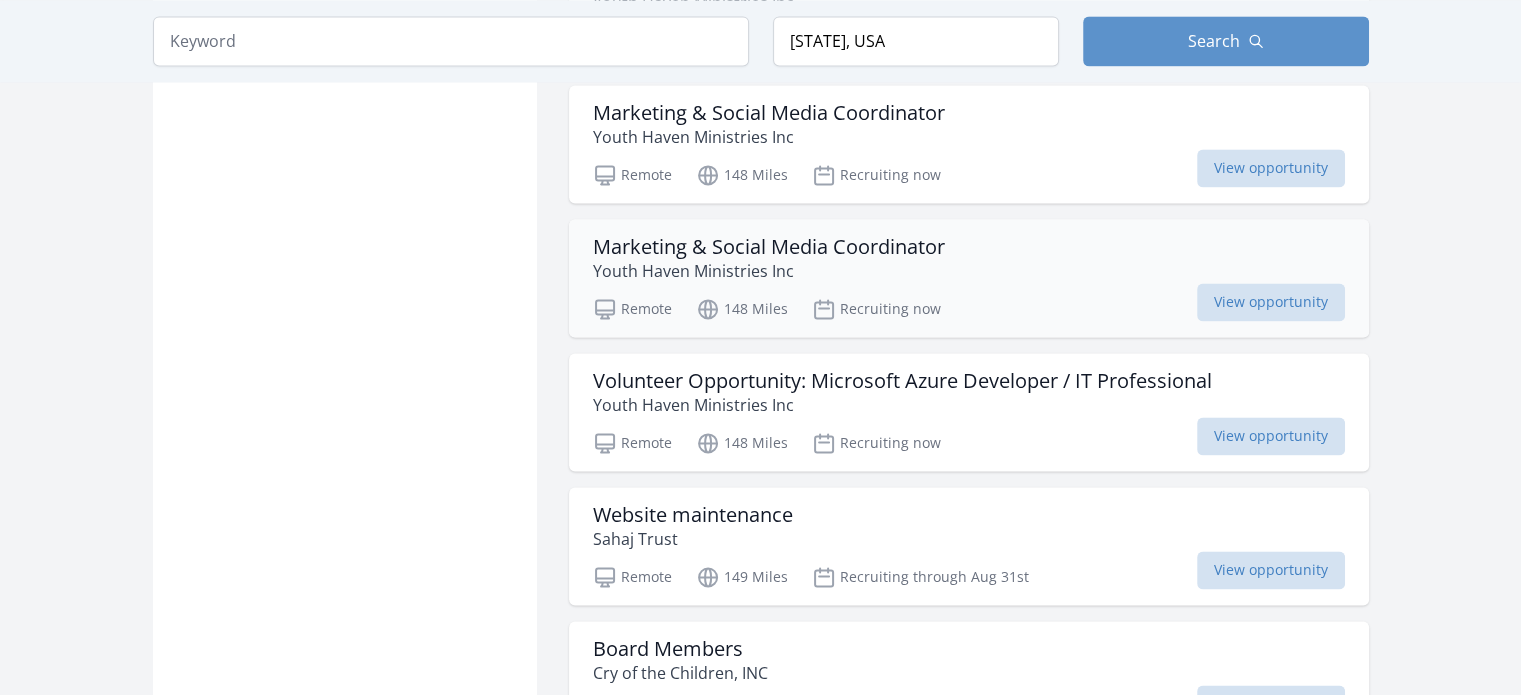 click on "Marketing & Social Media Coordinator" at bounding box center [769, 247] 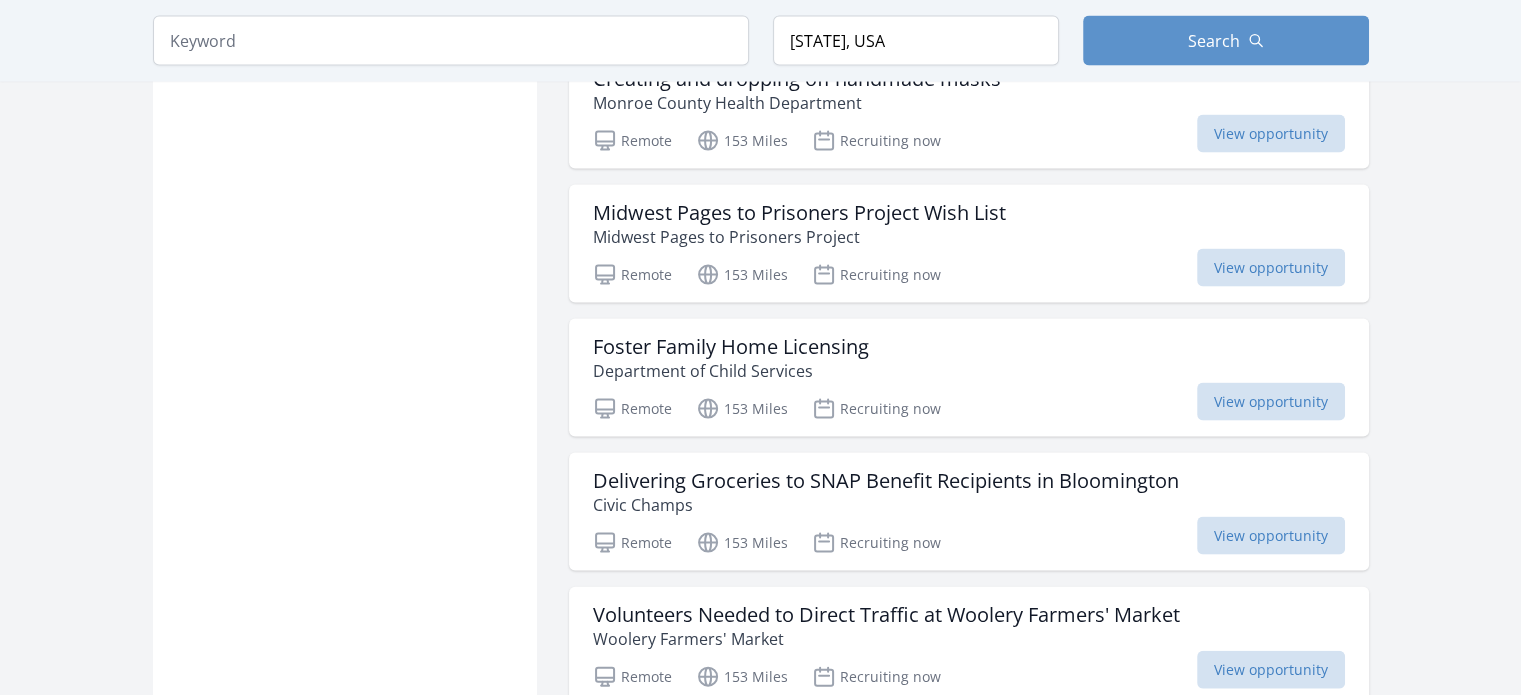 scroll, scrollTop: 11820, scrollLeft: 0, axis: vertical 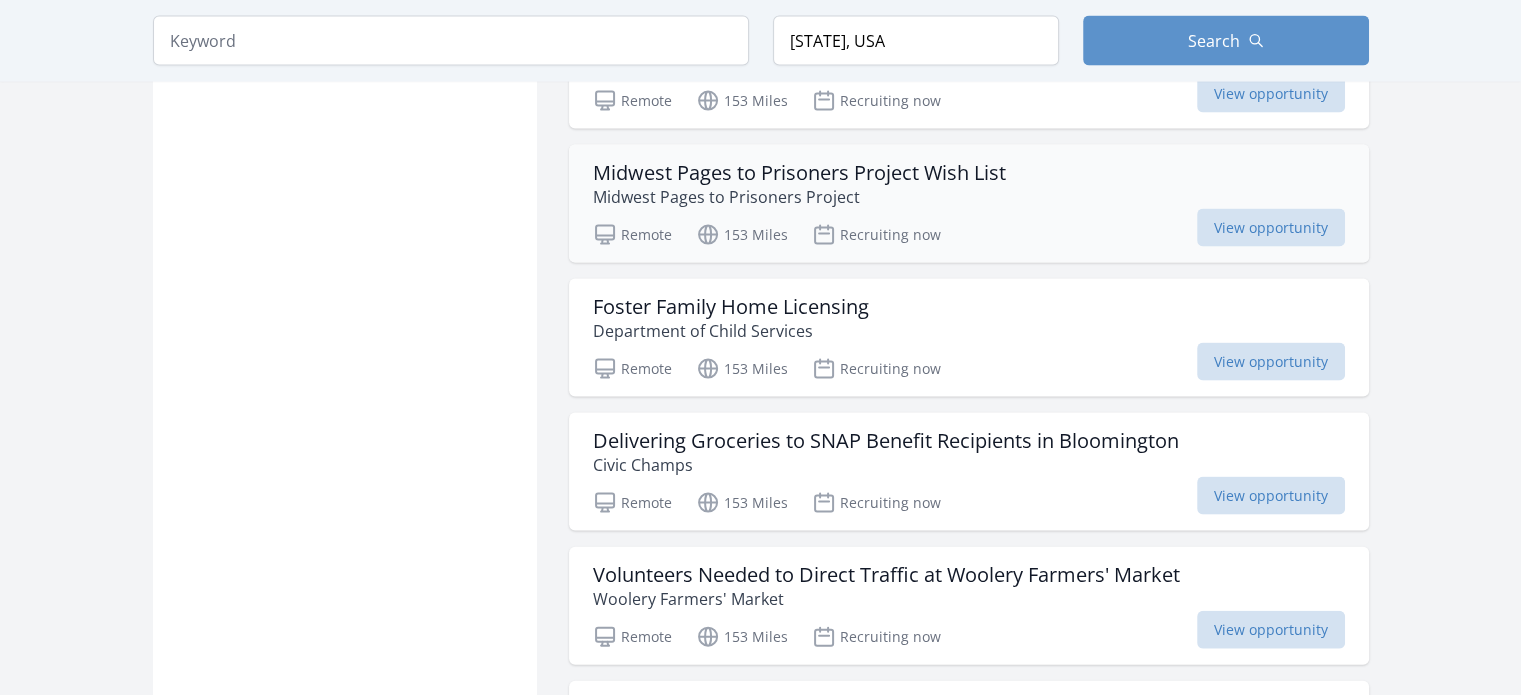 click on "Midwest Pages to Prisoners Project Wish List" at bounding box center (799, 173) 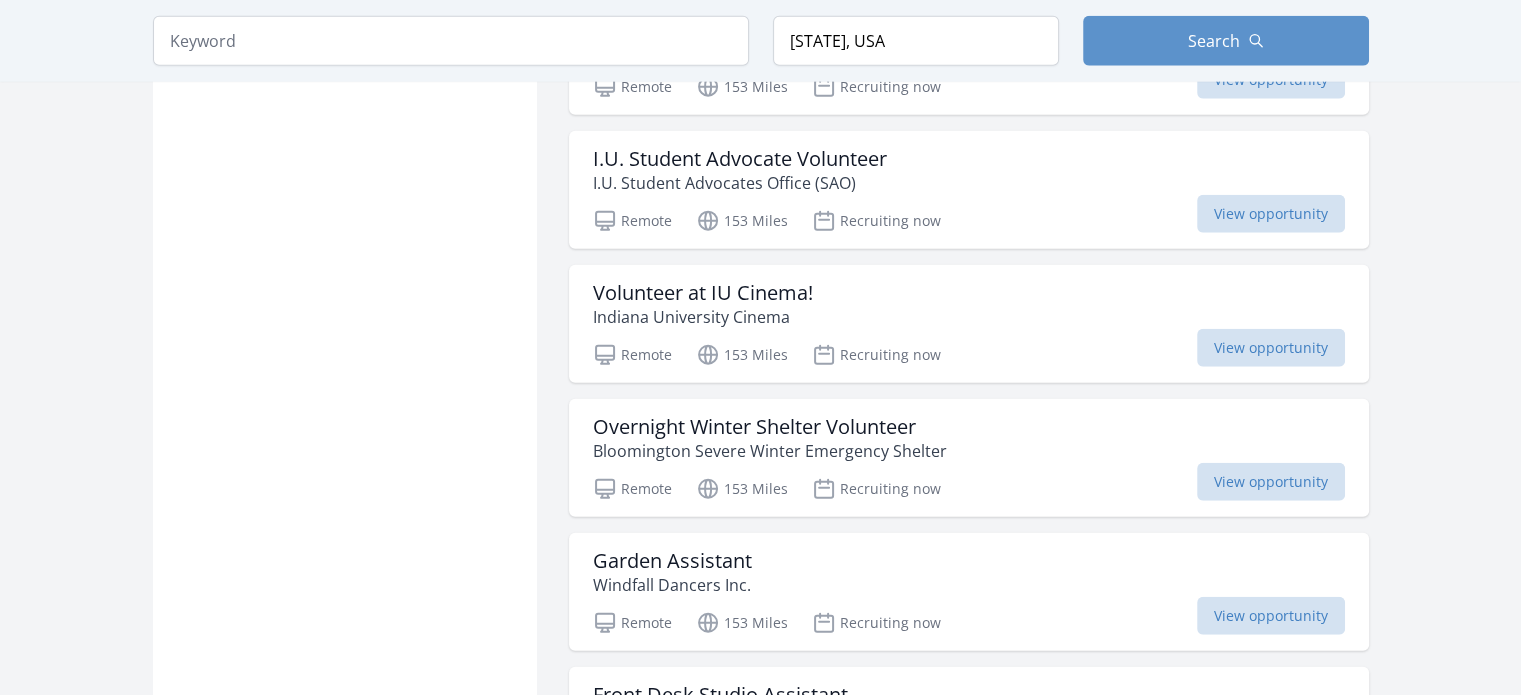 scroll, scrollTop: 12707, scrollLeft: 0, axis: vertical 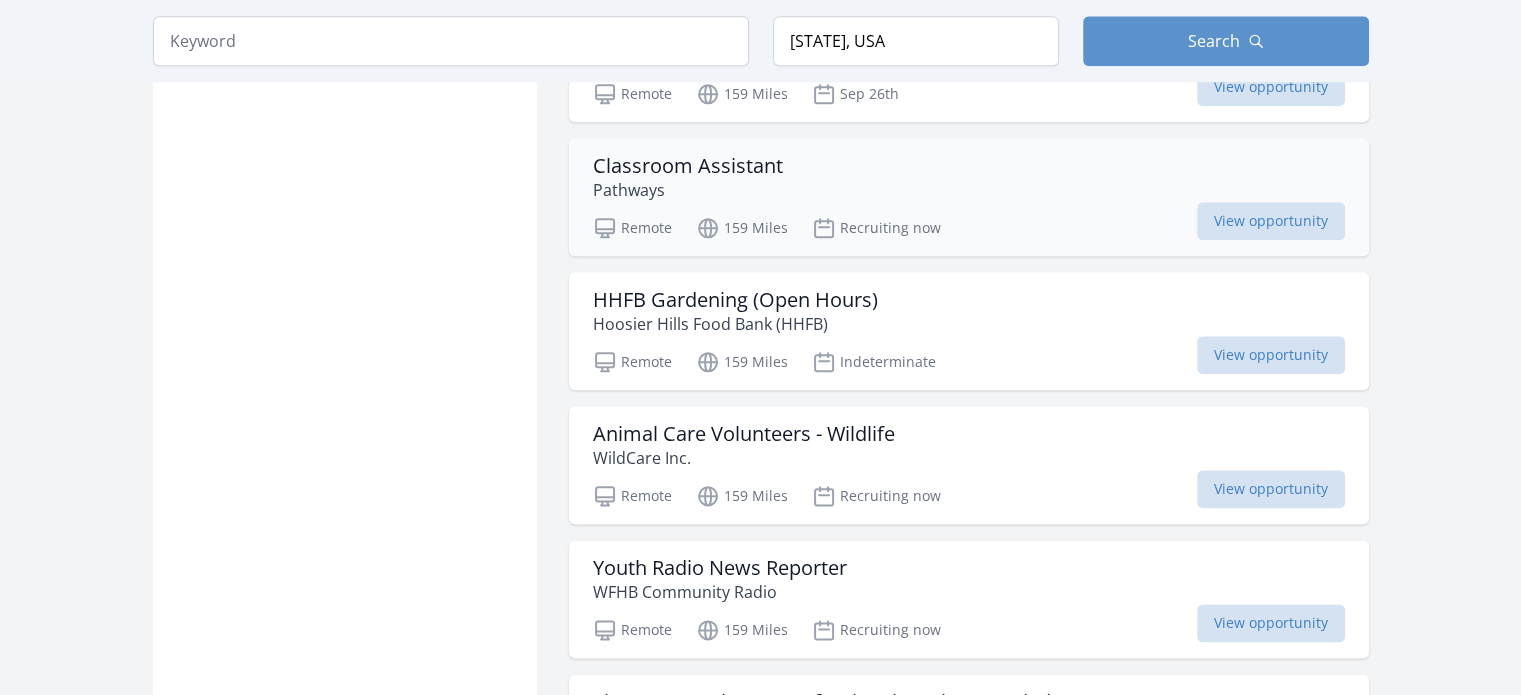 click on "Classroom Assistant
Pathways
Remote
159 Miles
Recruiting now
View opportunity" at bounding box center [969, 197] 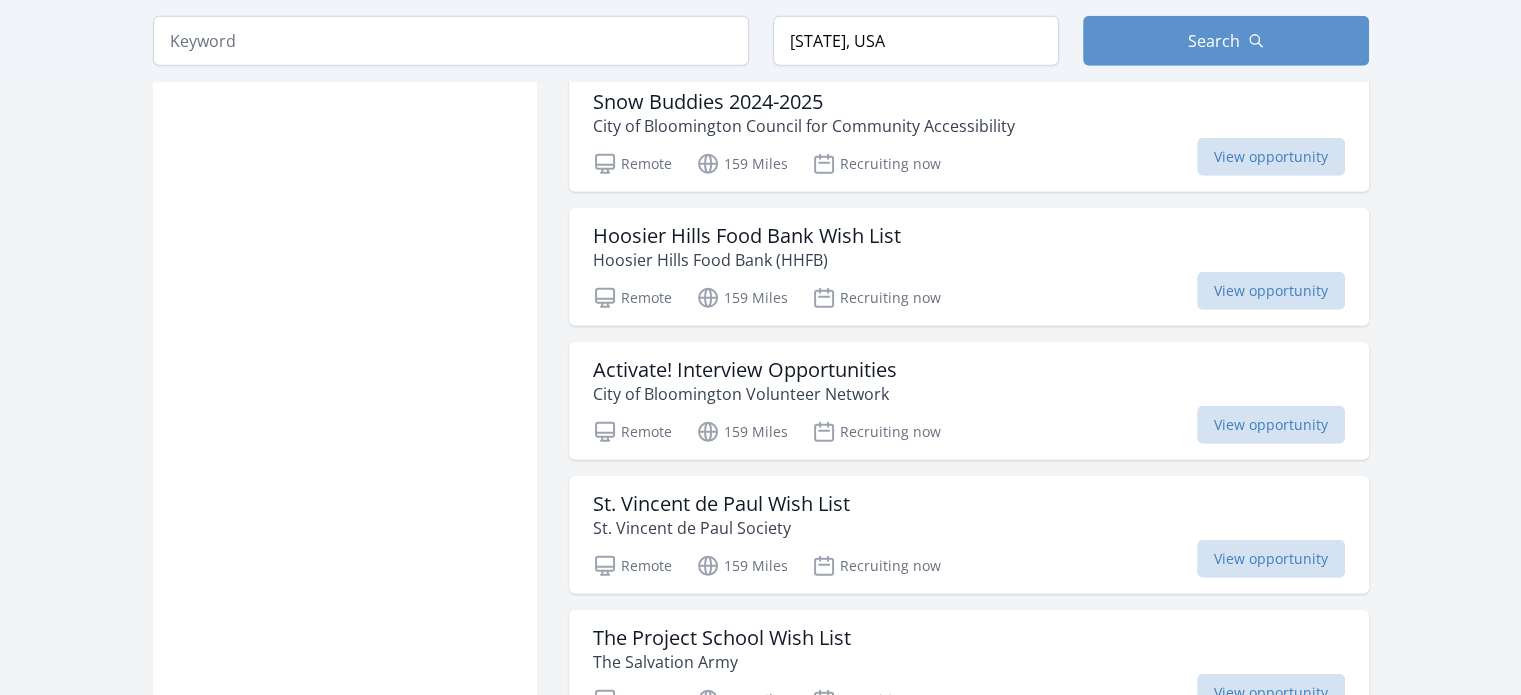 scroll, scrollTop: 21039, scrollLeft: 0, axis: vertical 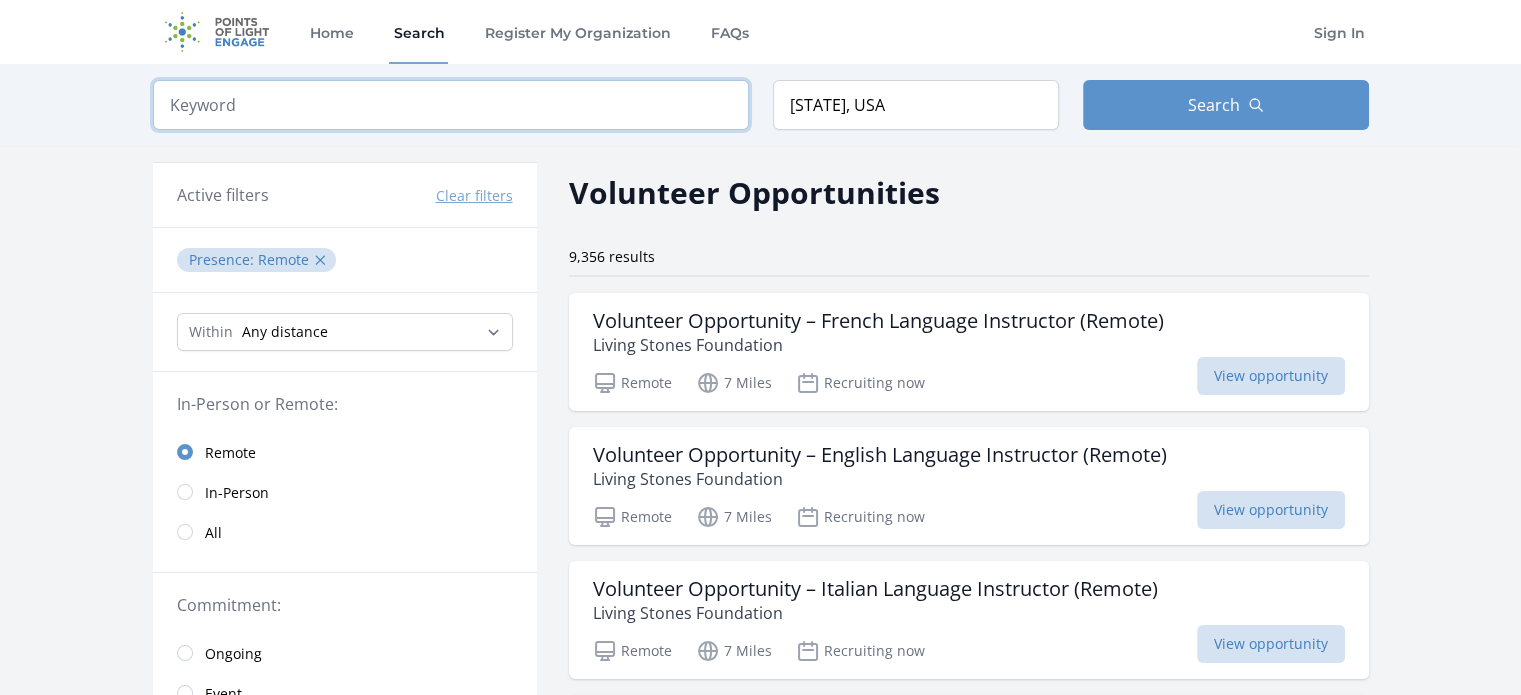 click at bounding box center (451, 105) 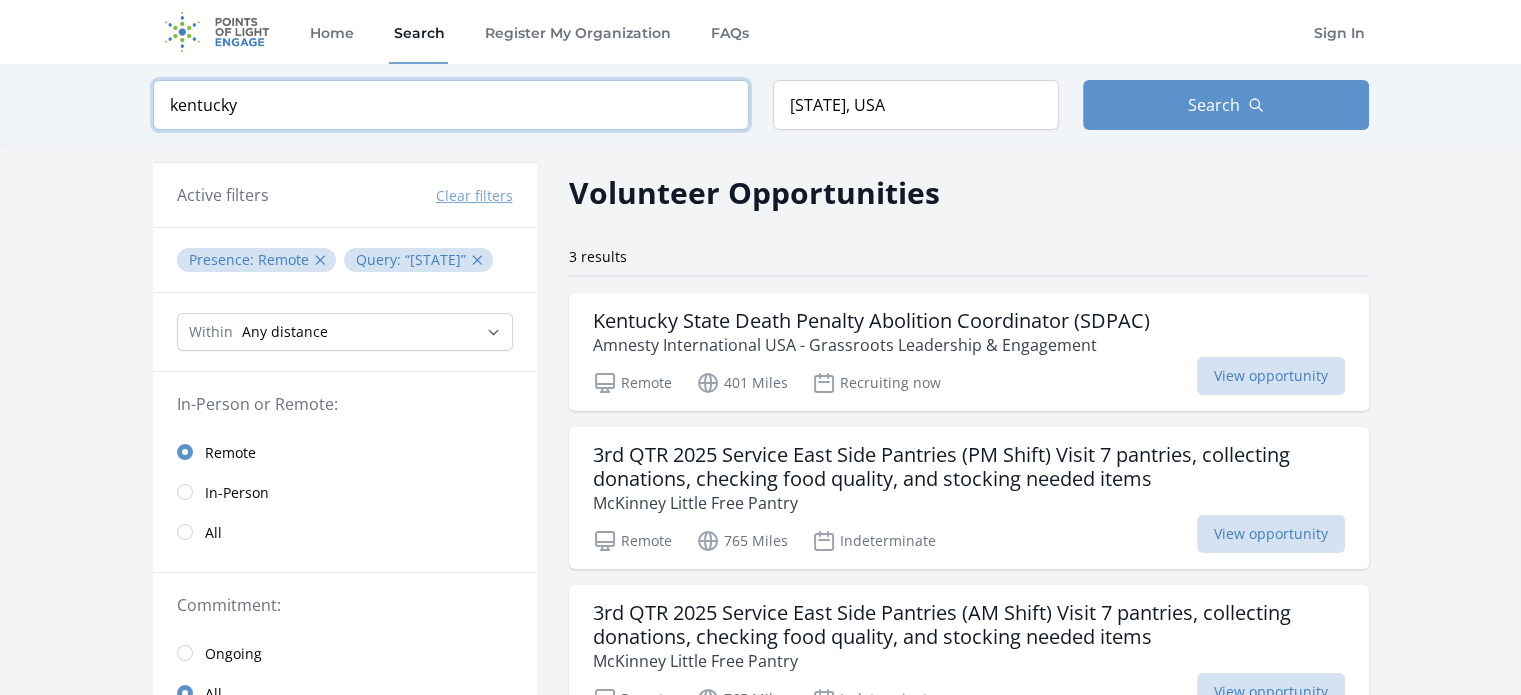 type on "kentucky" 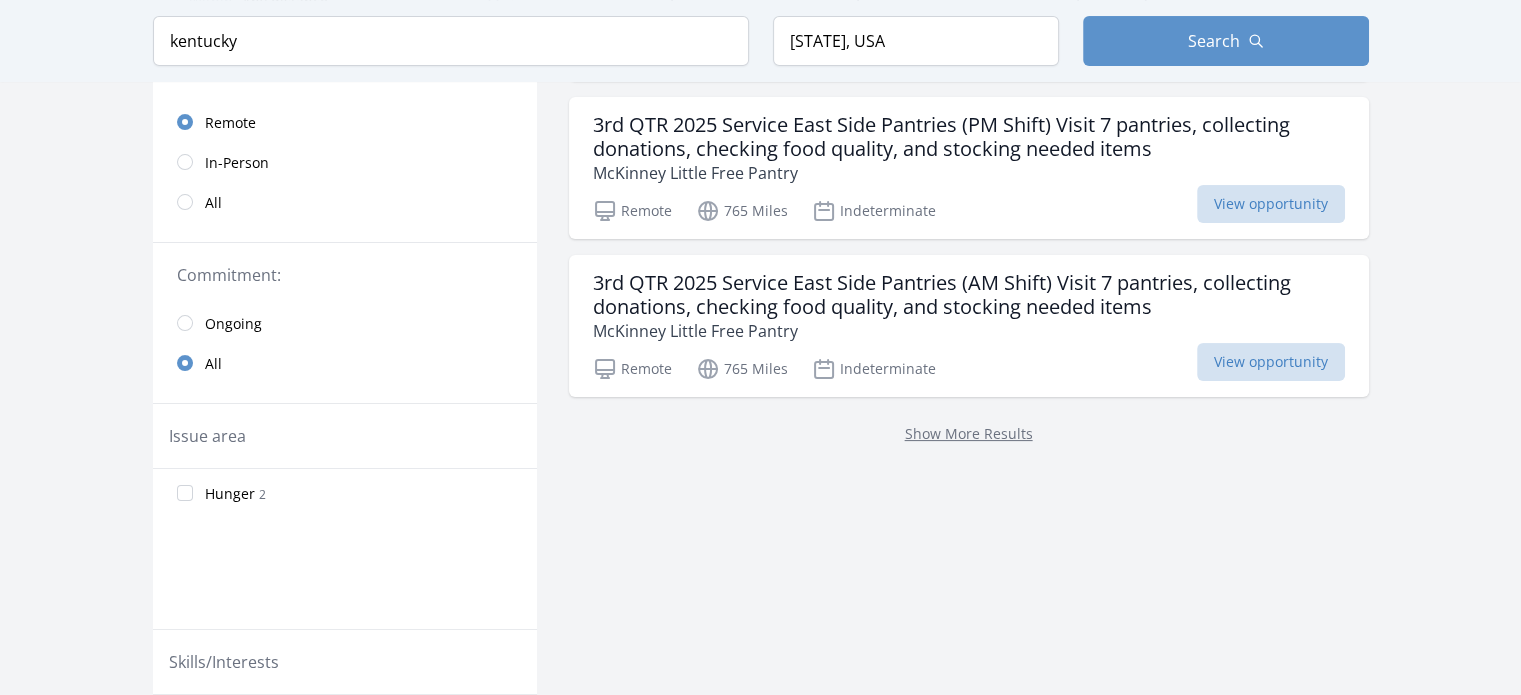 scroll, scrollTop: 339, scrollLeft: 0, axis: vertical 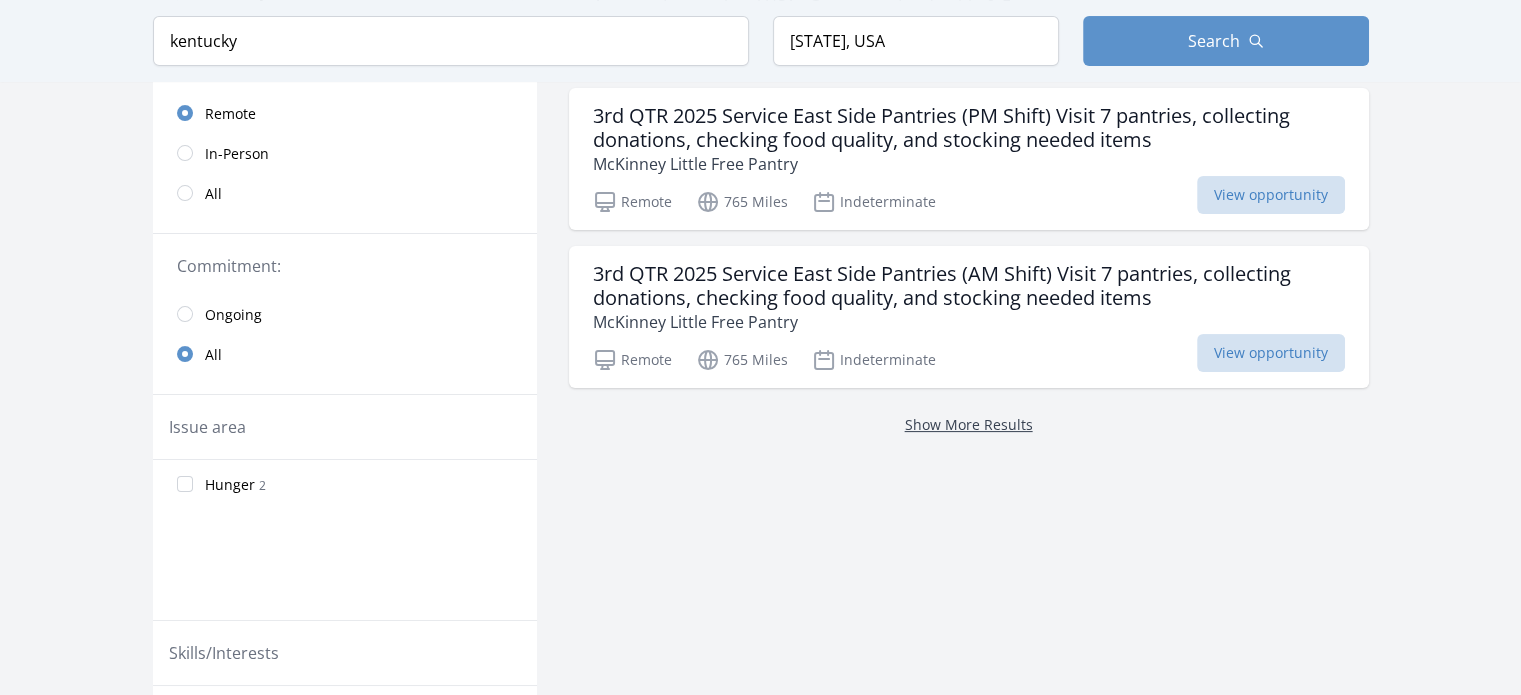 click on "Show More Results" at bounding box center (969, 424) 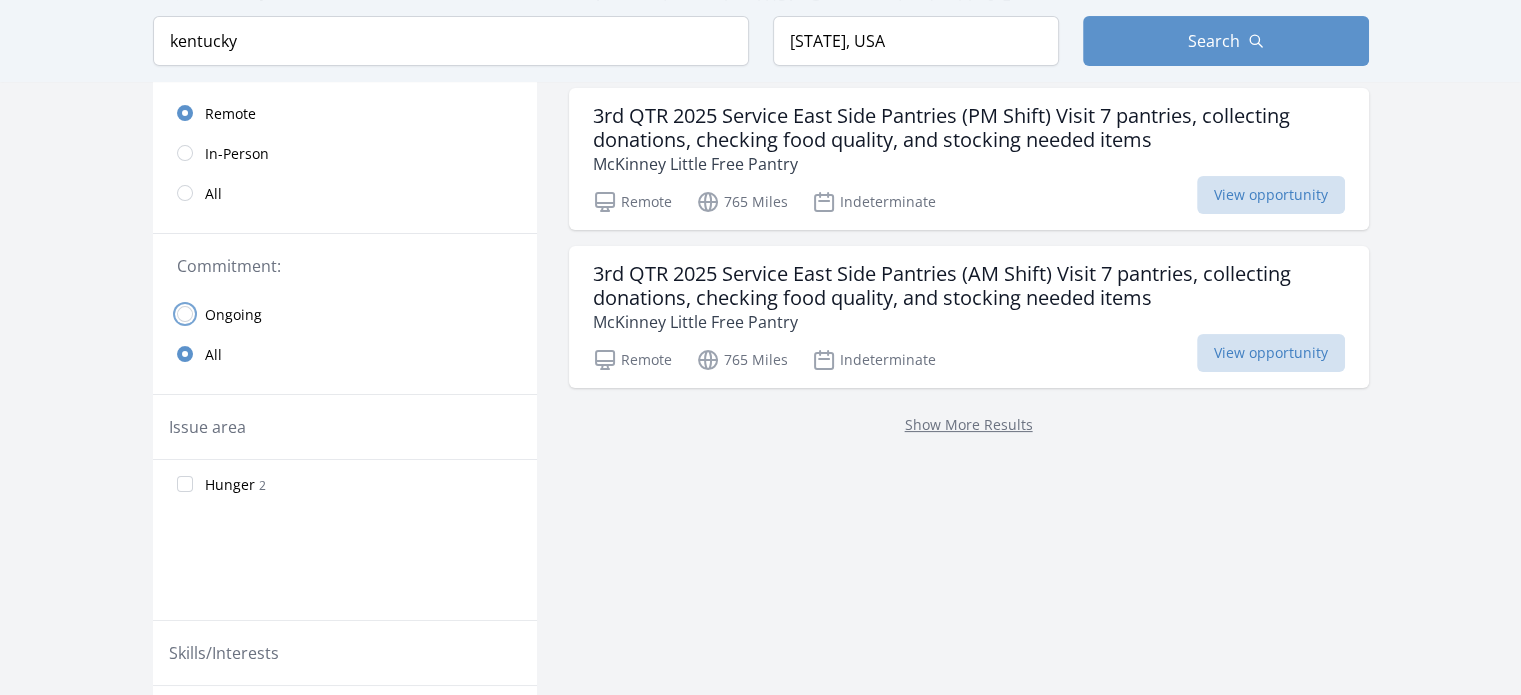 click at bounding box center [185, 314] 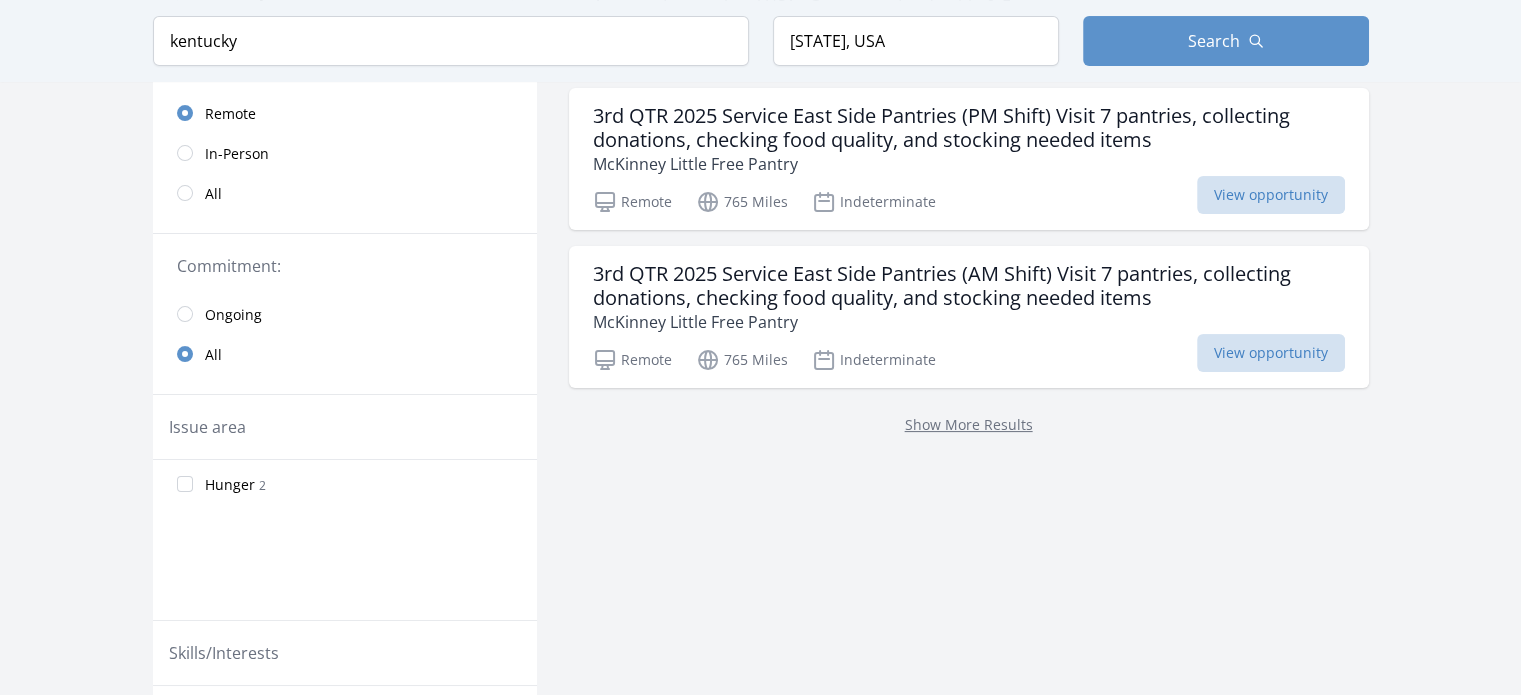 scroll, scrollTop: 371, scrollLeft: 0, axis: vertical 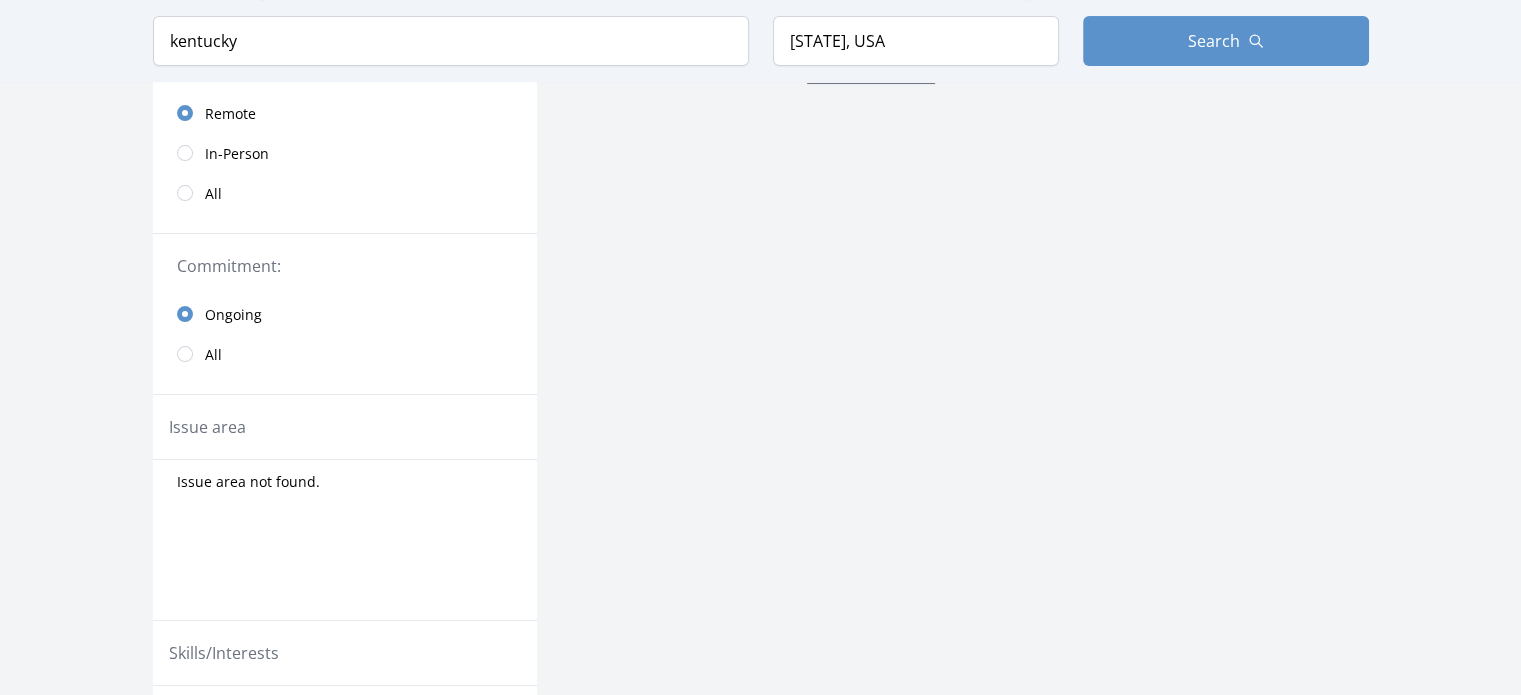 click on "All" at bounding box center [345, 193] 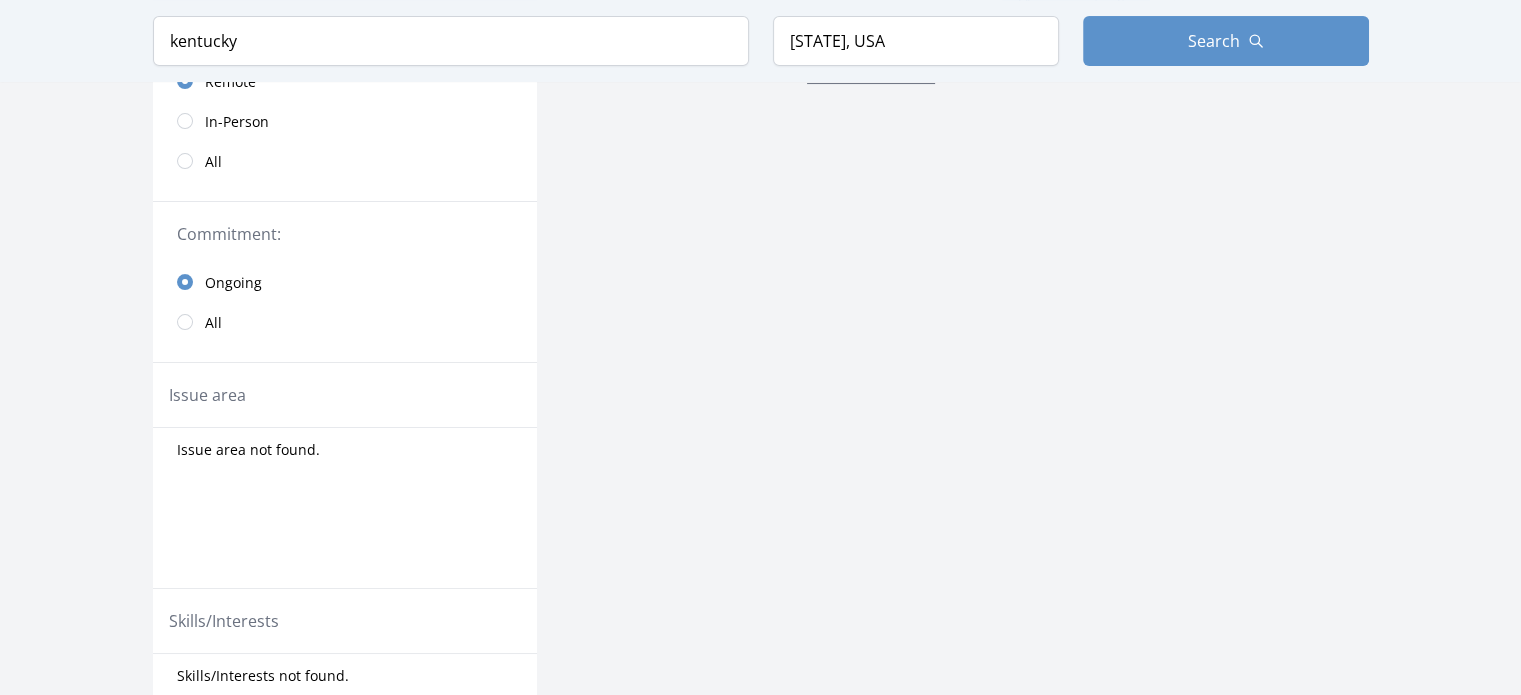 scroll, scrollTop: 339, scrollLeft: 0, axis: vertical 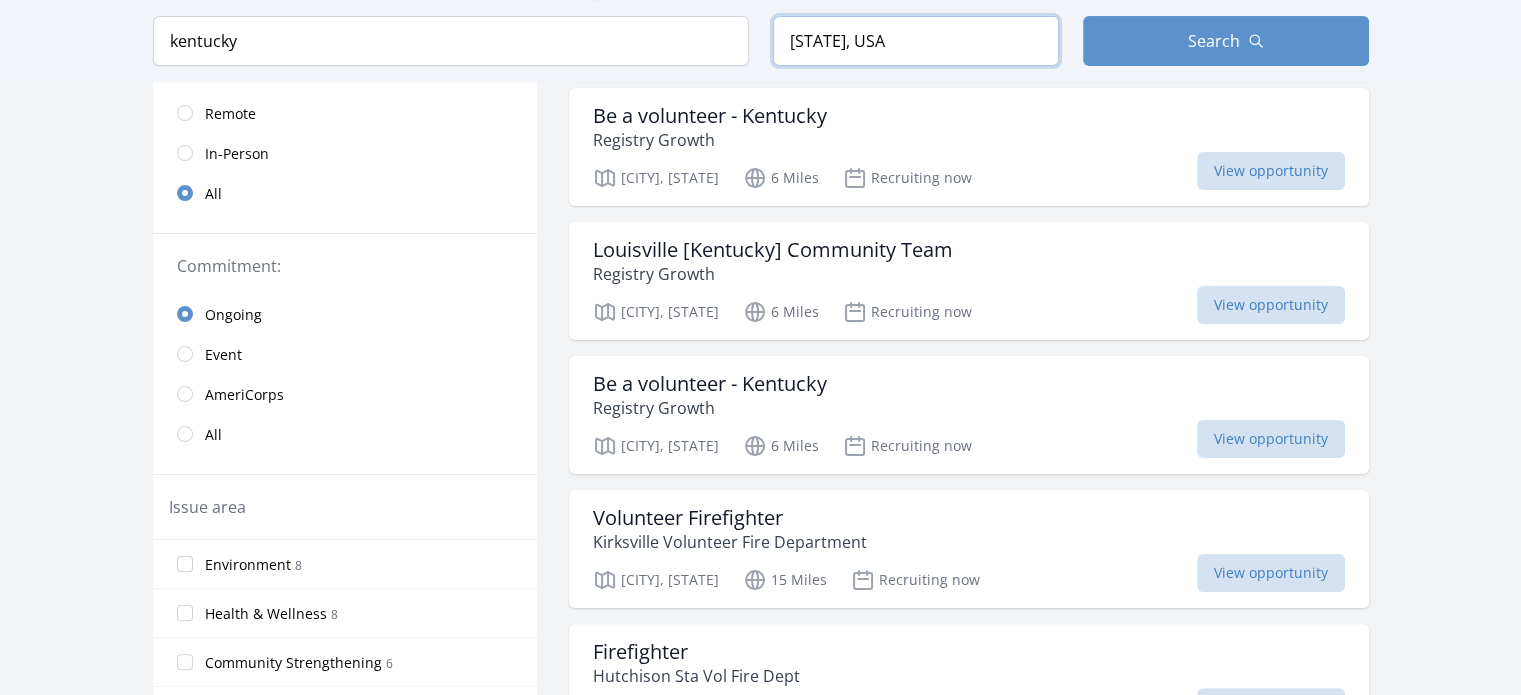 click on "Kentucky, USA" at bounding box center [916, 41] 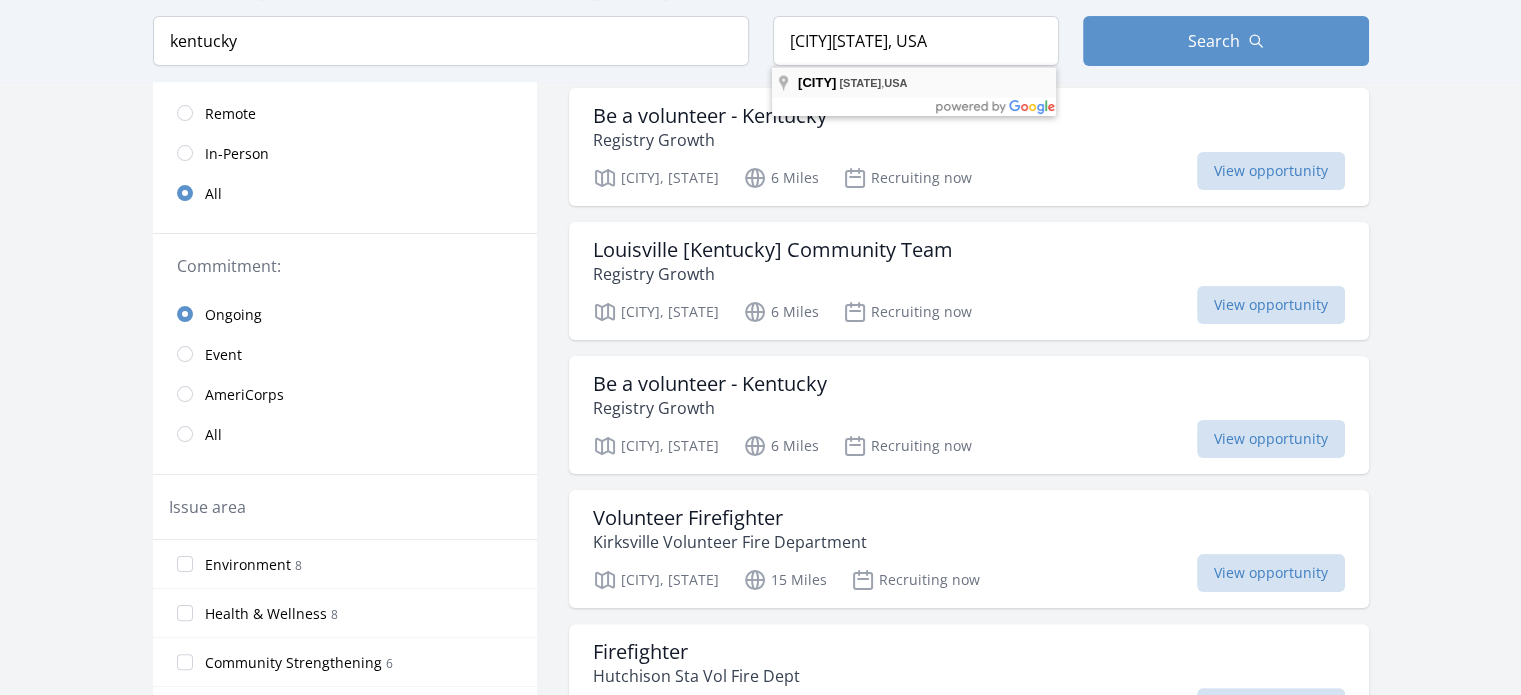 type on "Lexington, Kentucky, USA" 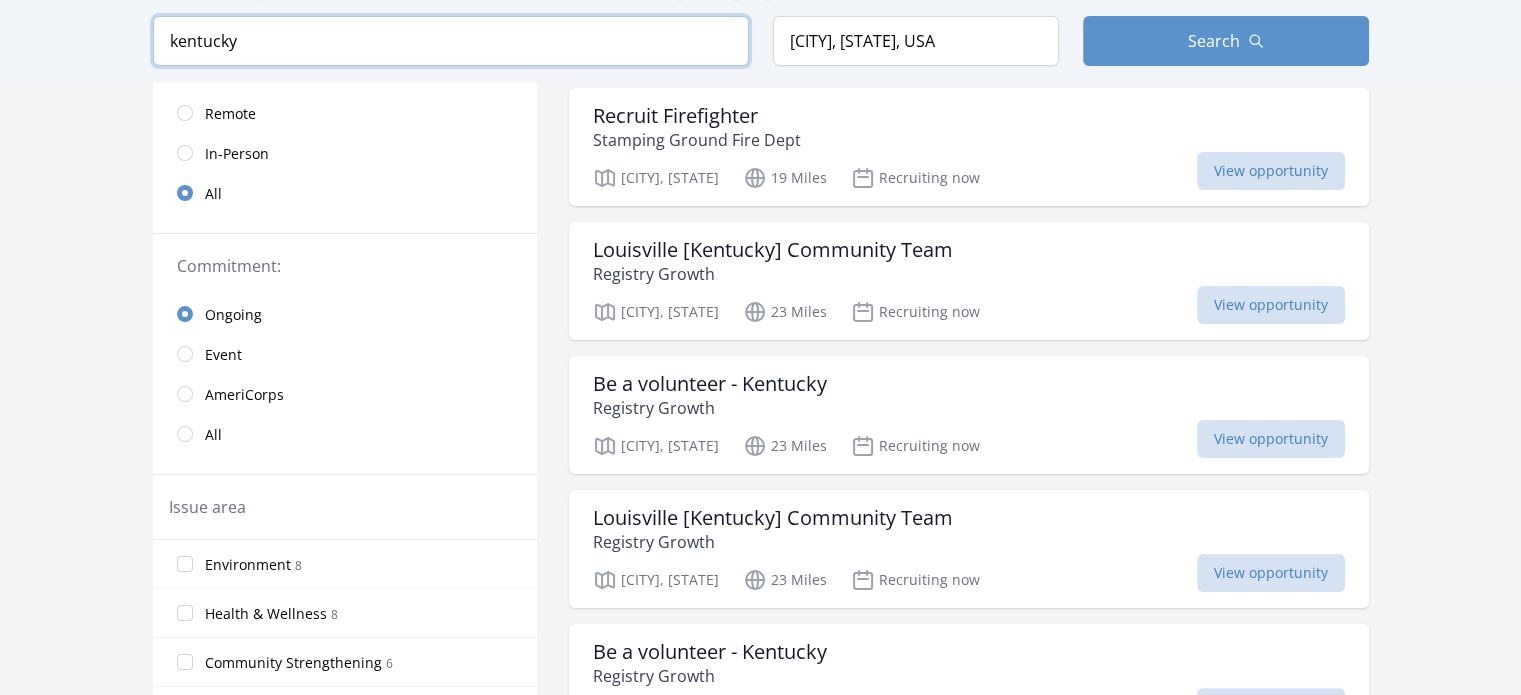 drag, startPoint x: 358, startPoint y: 40, endPoint x: 110, endPoint y: 23, distance: 248.58199 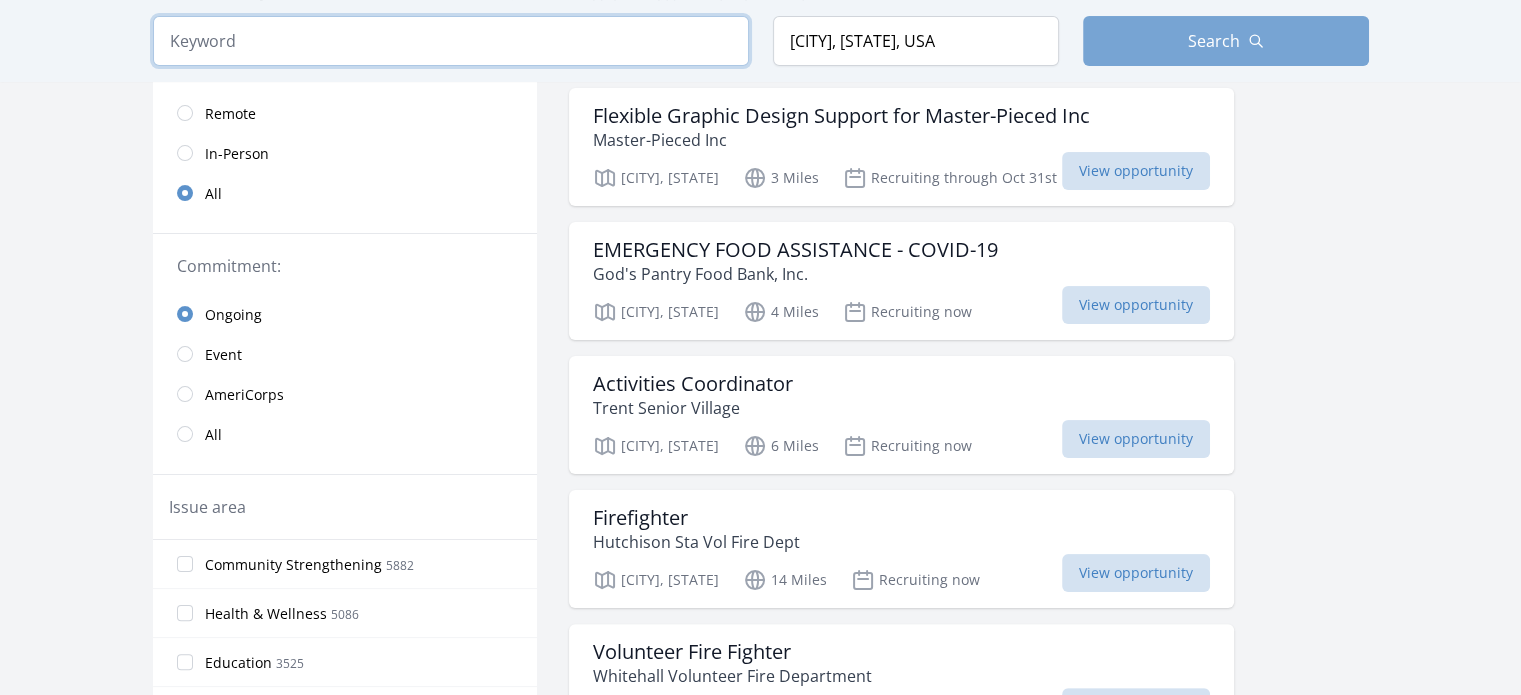 type 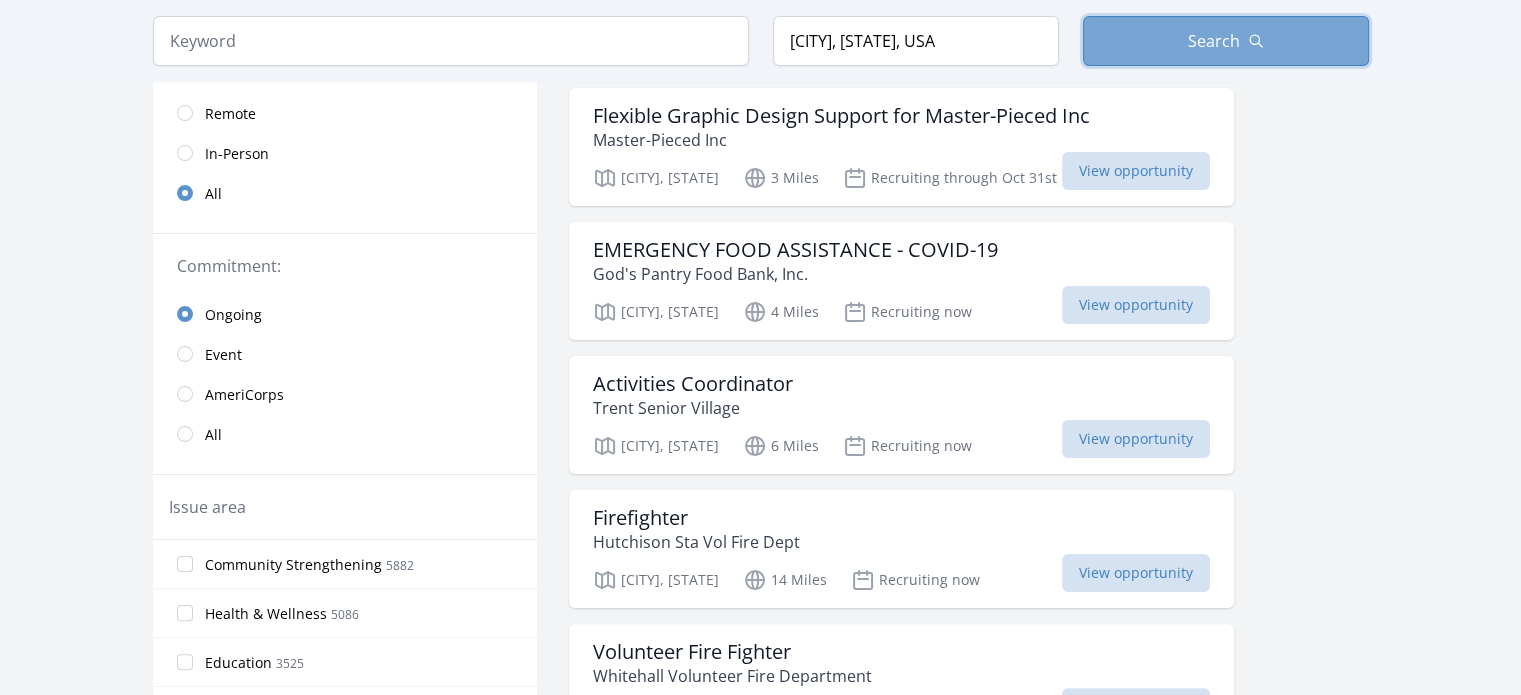click on "Search" at bounding box center [1226, 41] 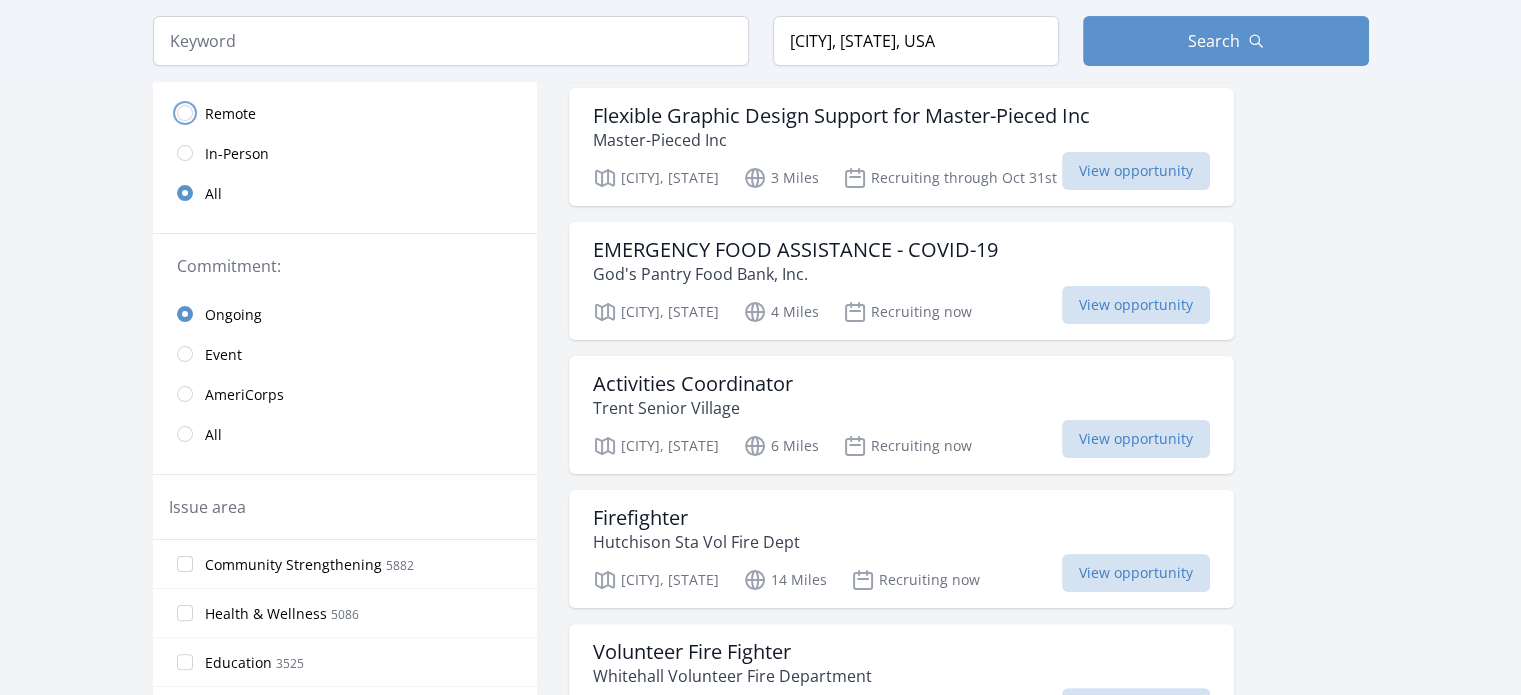 click at bounding box center [185, 113] 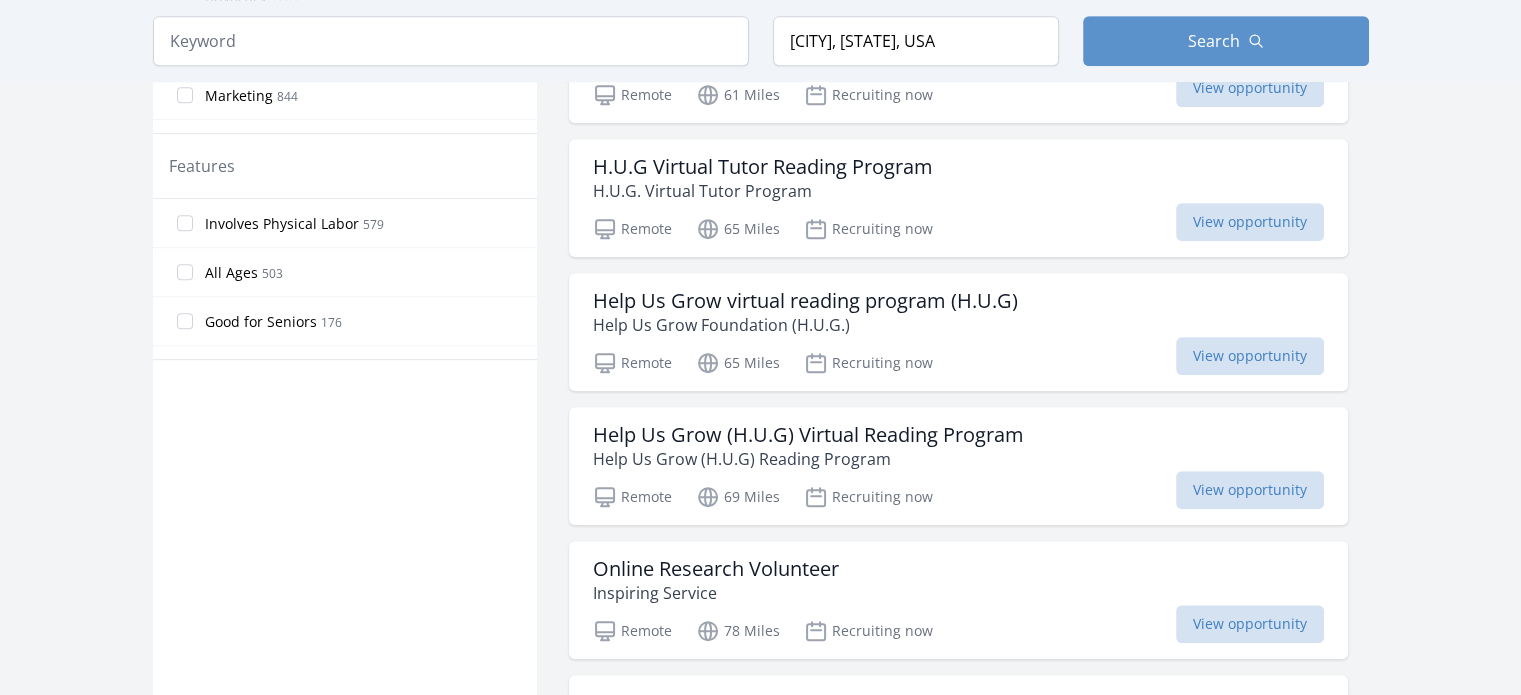 scroll, scrollTop: 339, scrollLeft: 0, axis: vertical 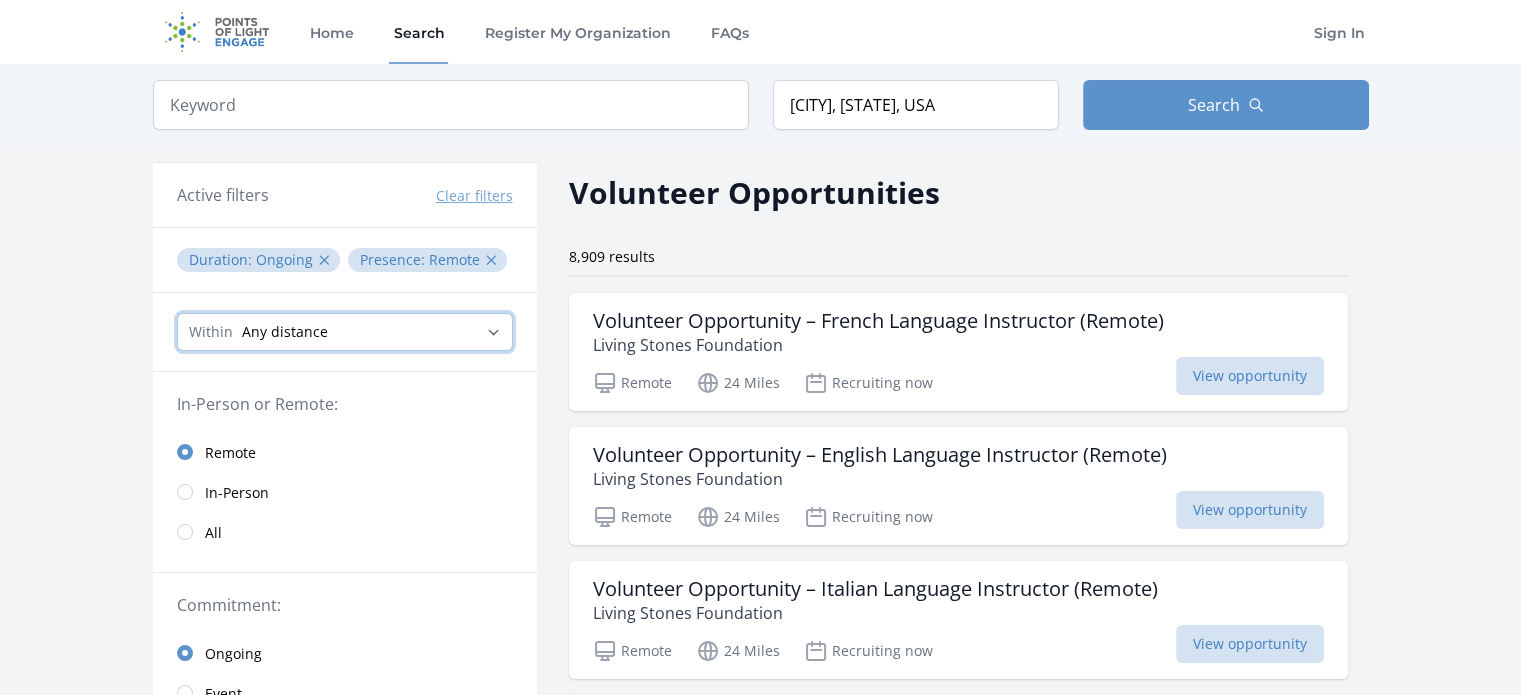 click on "Any distance , 5 Miles , 20 Miles , 50 Miles , 100 Miles" at bounding box center (345, 332) 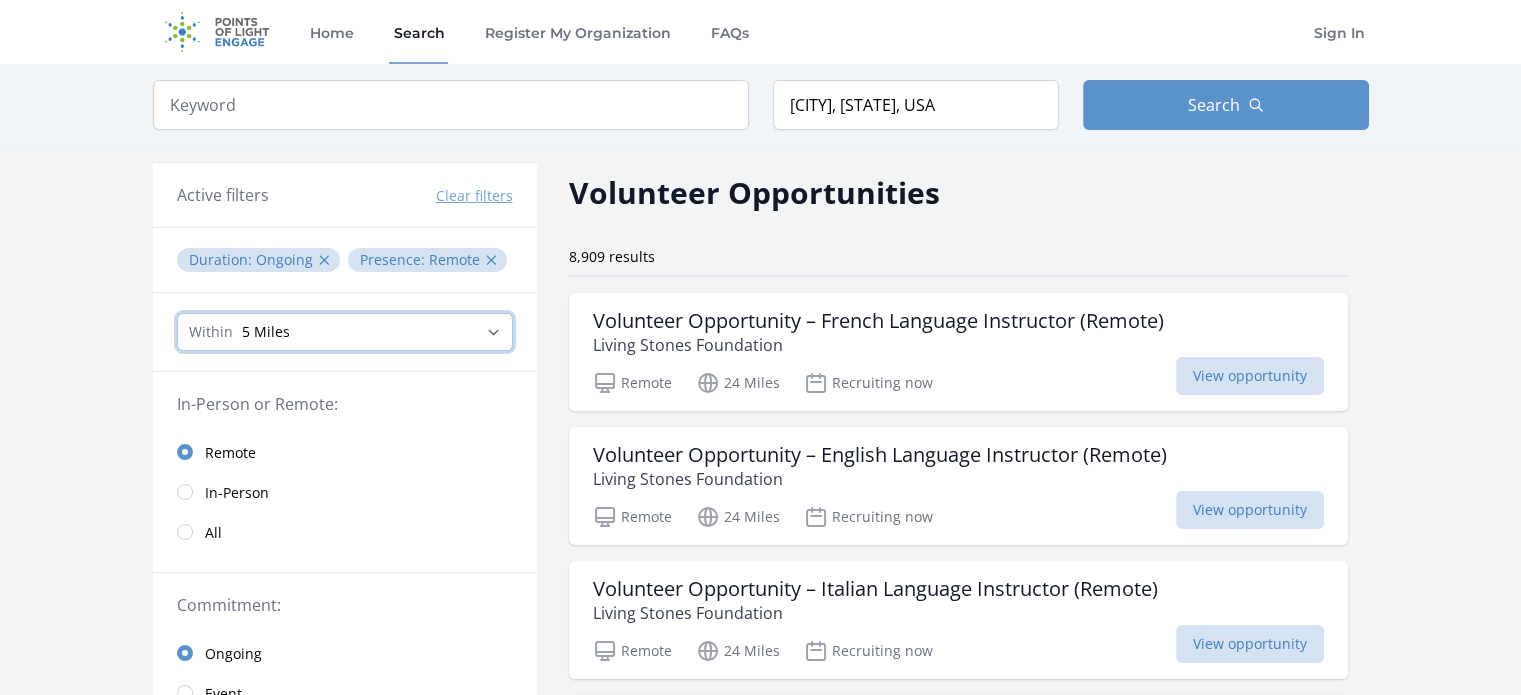 click on "Any distance , 5 Miles , 20 Miles , 50 Miles , 100 Miles" at bounding box center (345, 332) 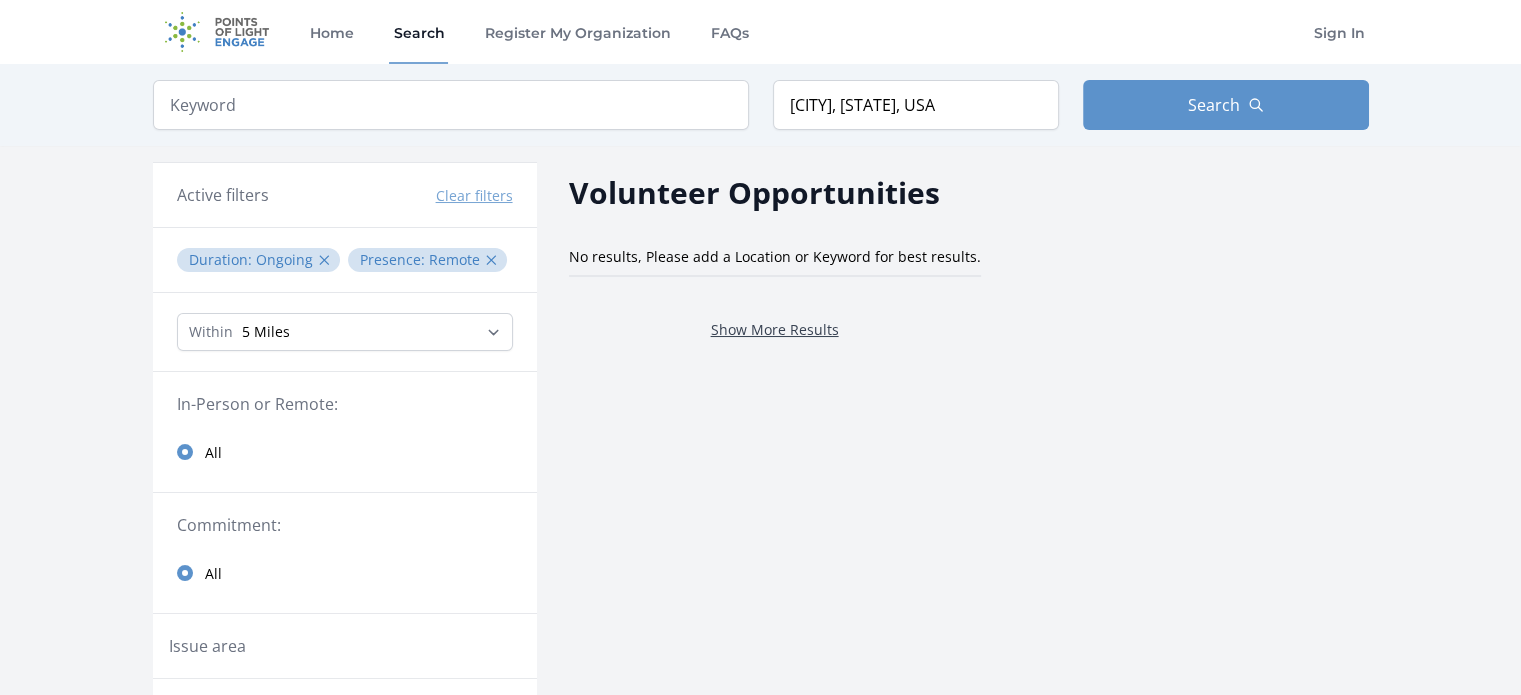 click on "Show More Results" at bounding box center (775, 329) 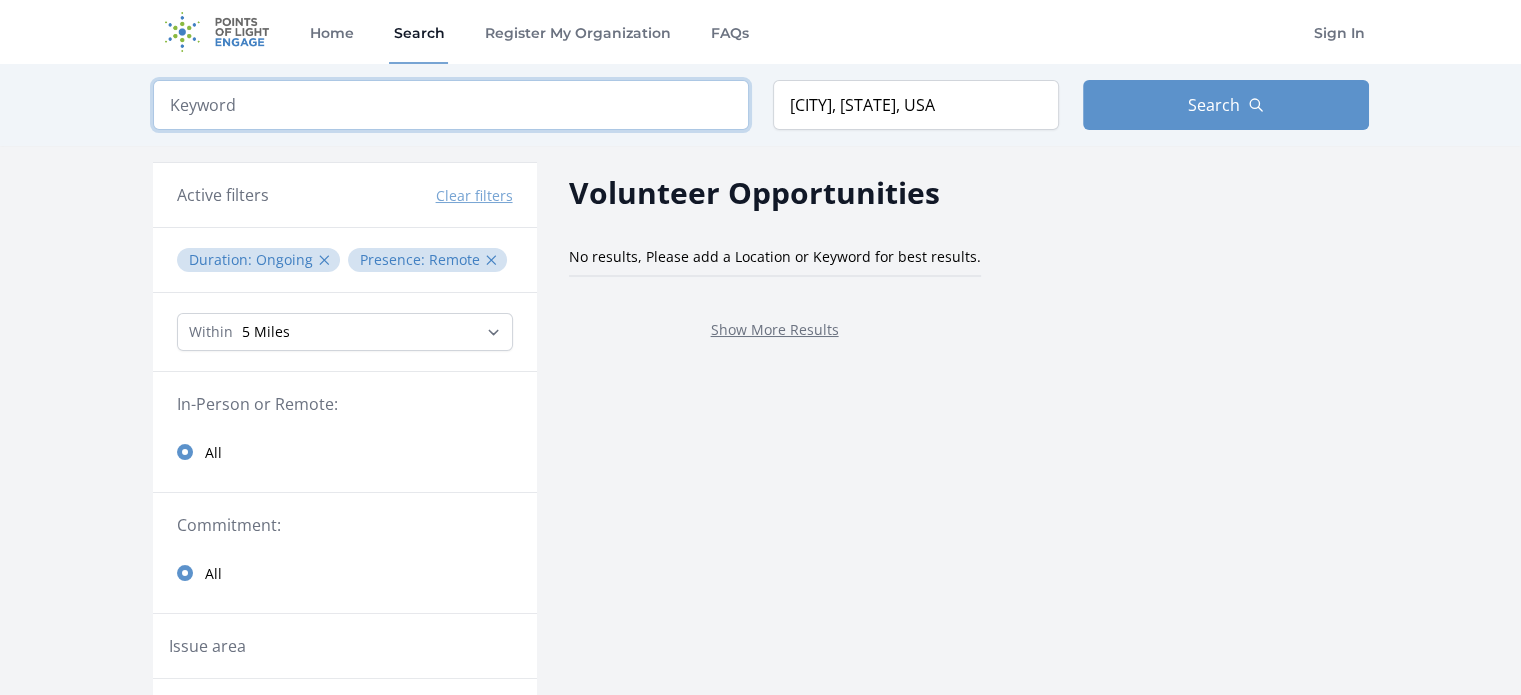 click at bounding box center (451, 105) 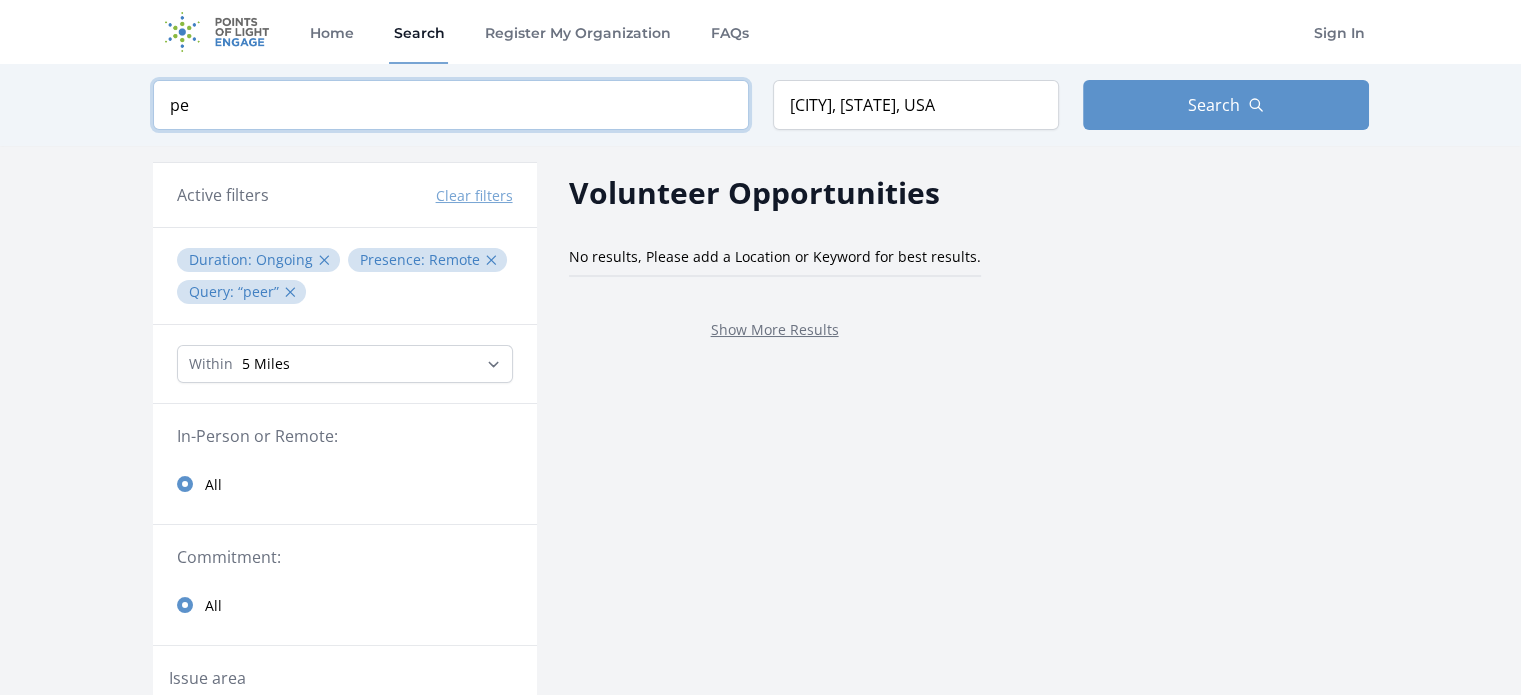 type on "p" 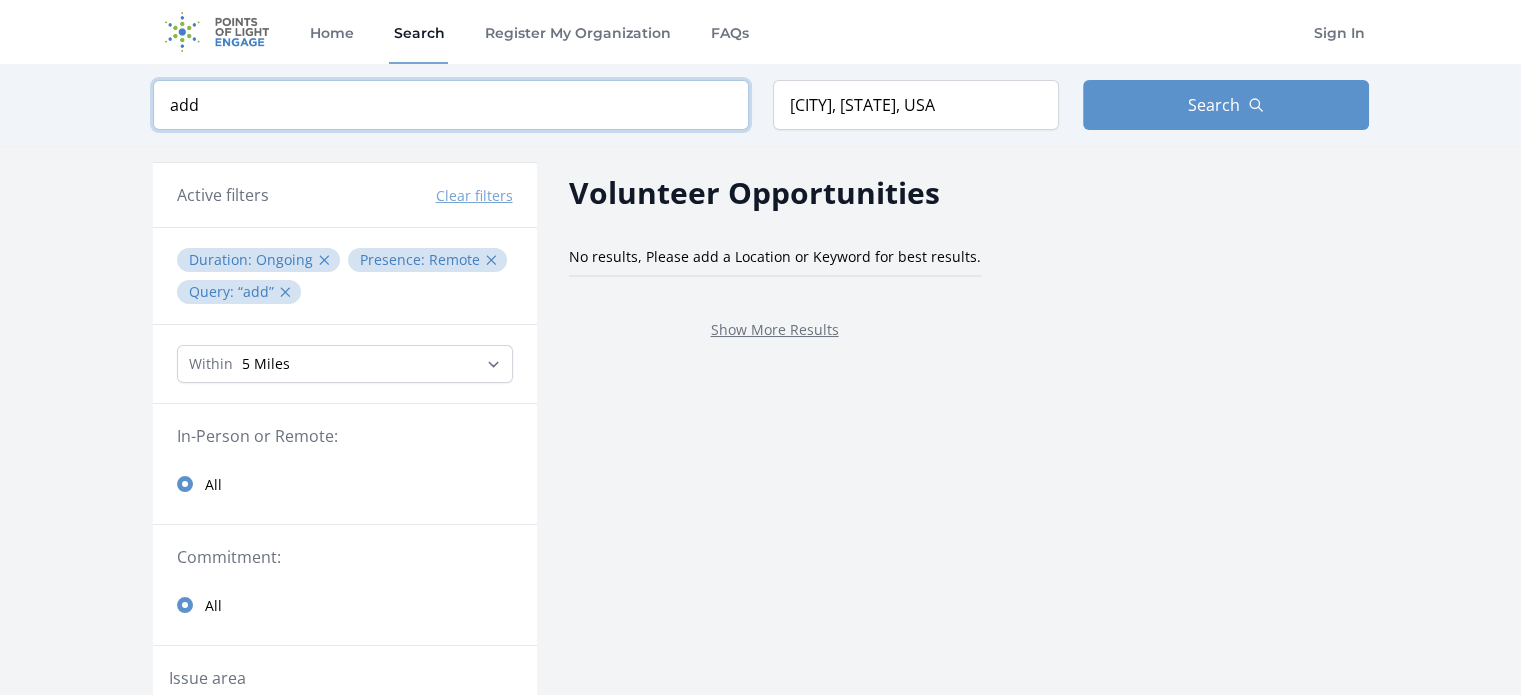 type on "add" 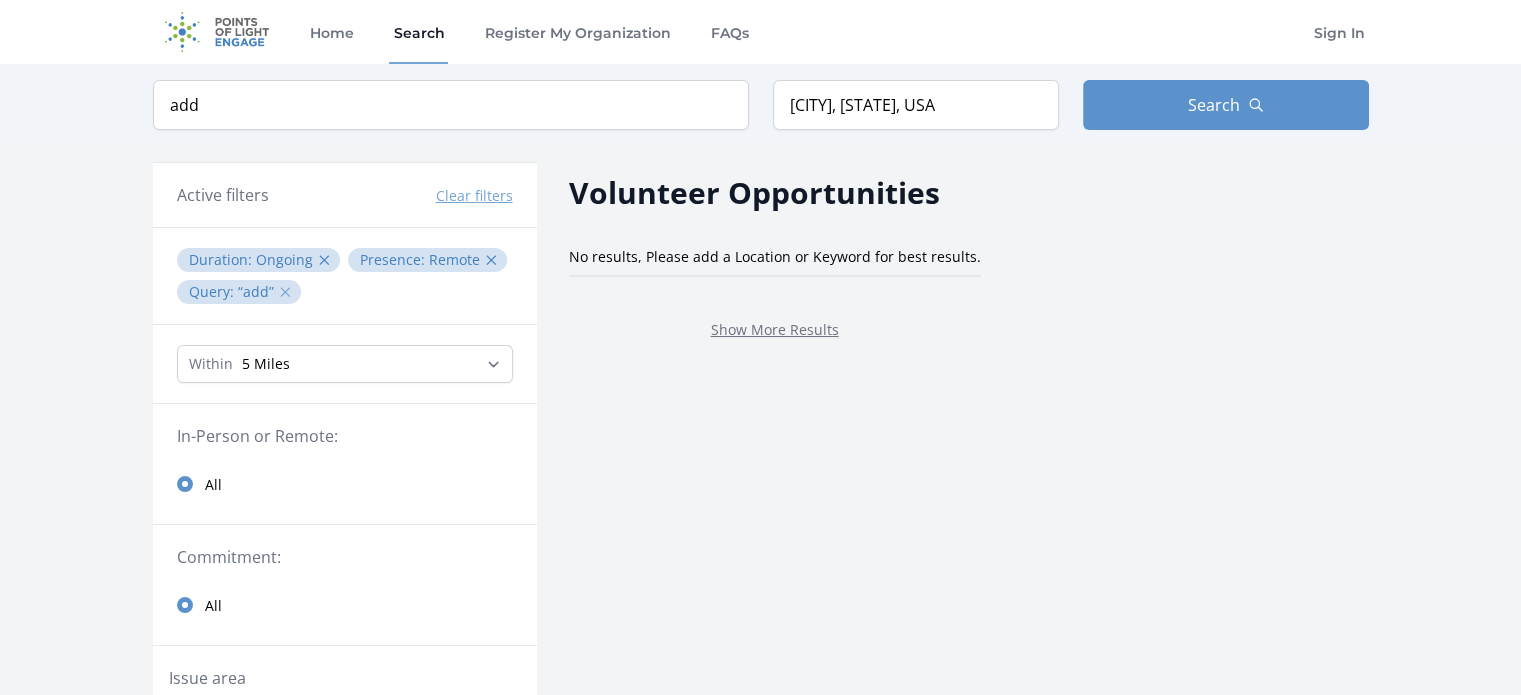 click on "✕" at bounding box center [285, 292] 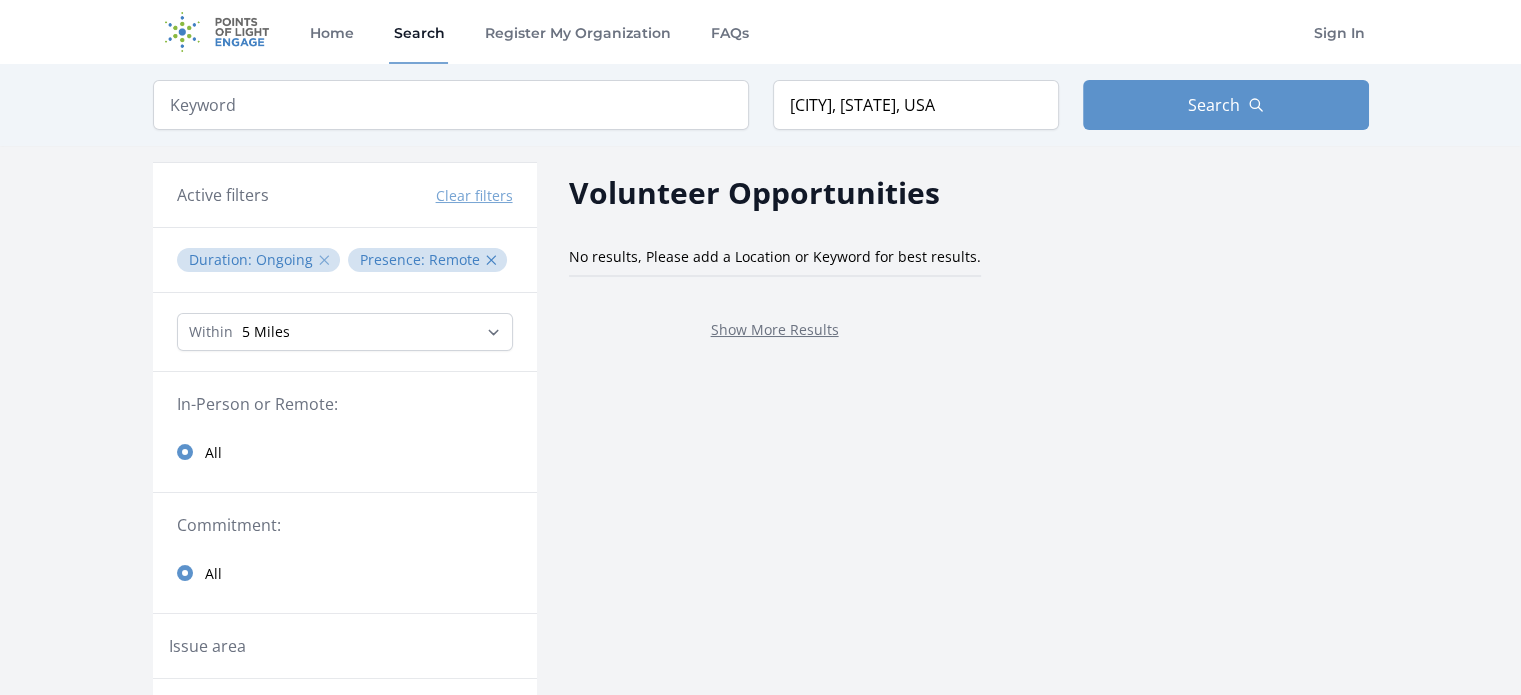 click on "✕" at bounding box center (324, 260) 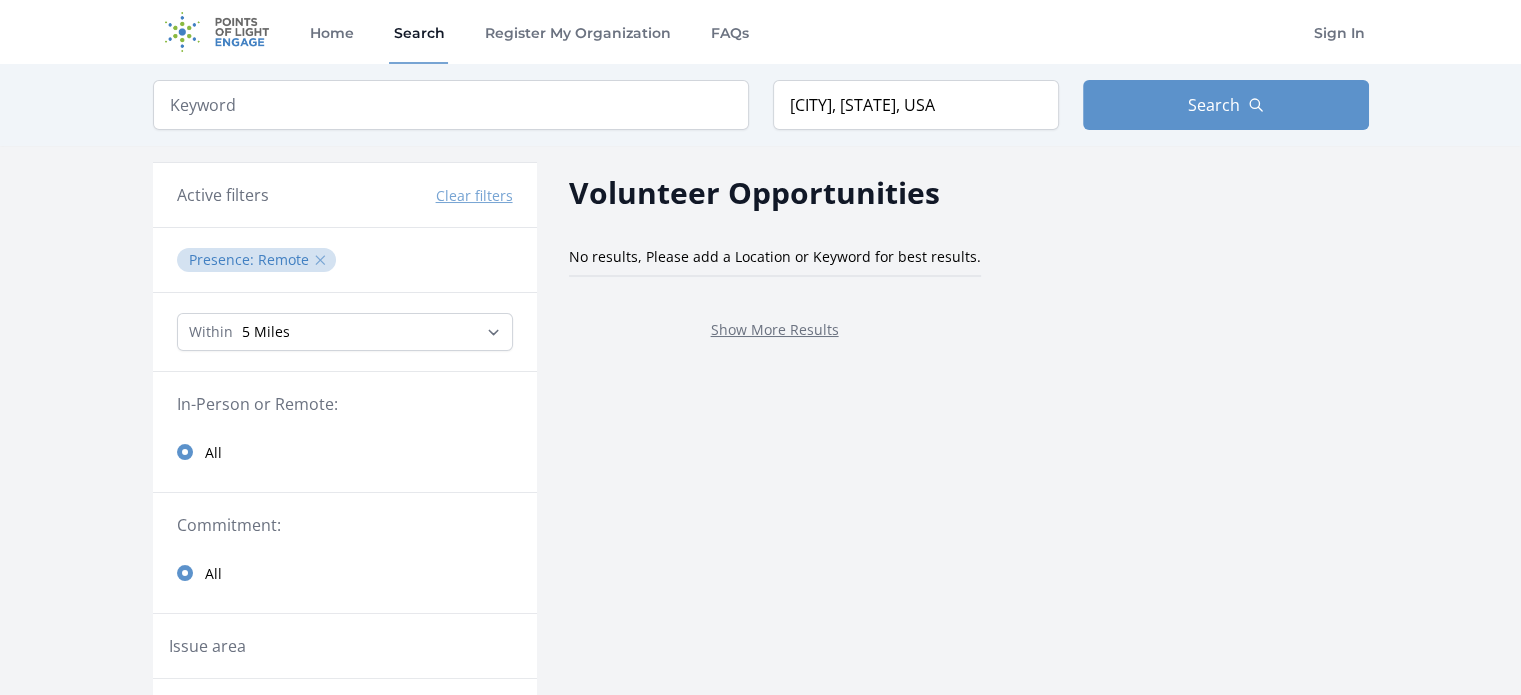 click on "✕" at bounding box center [320, 260] 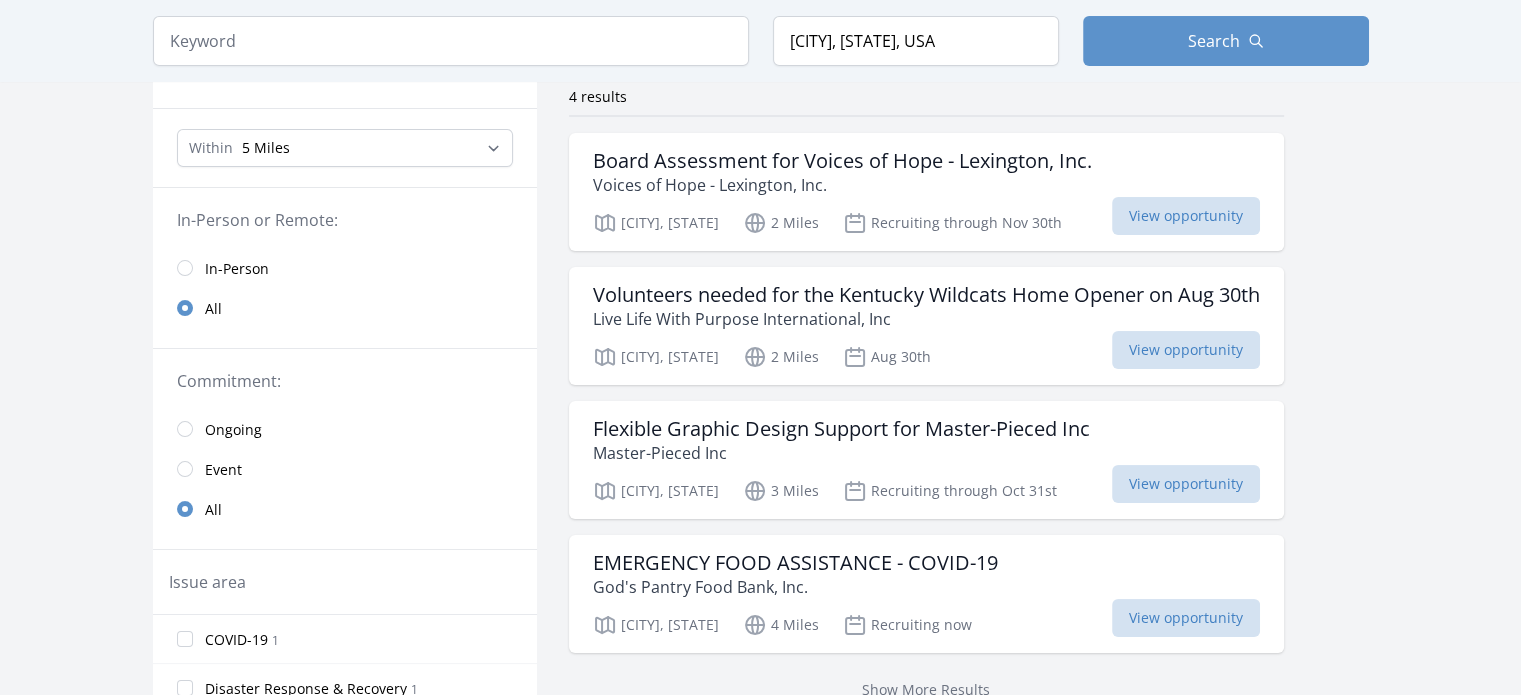 scroll, scrollTop: 175, scrollLeft: 0, axis: vertical 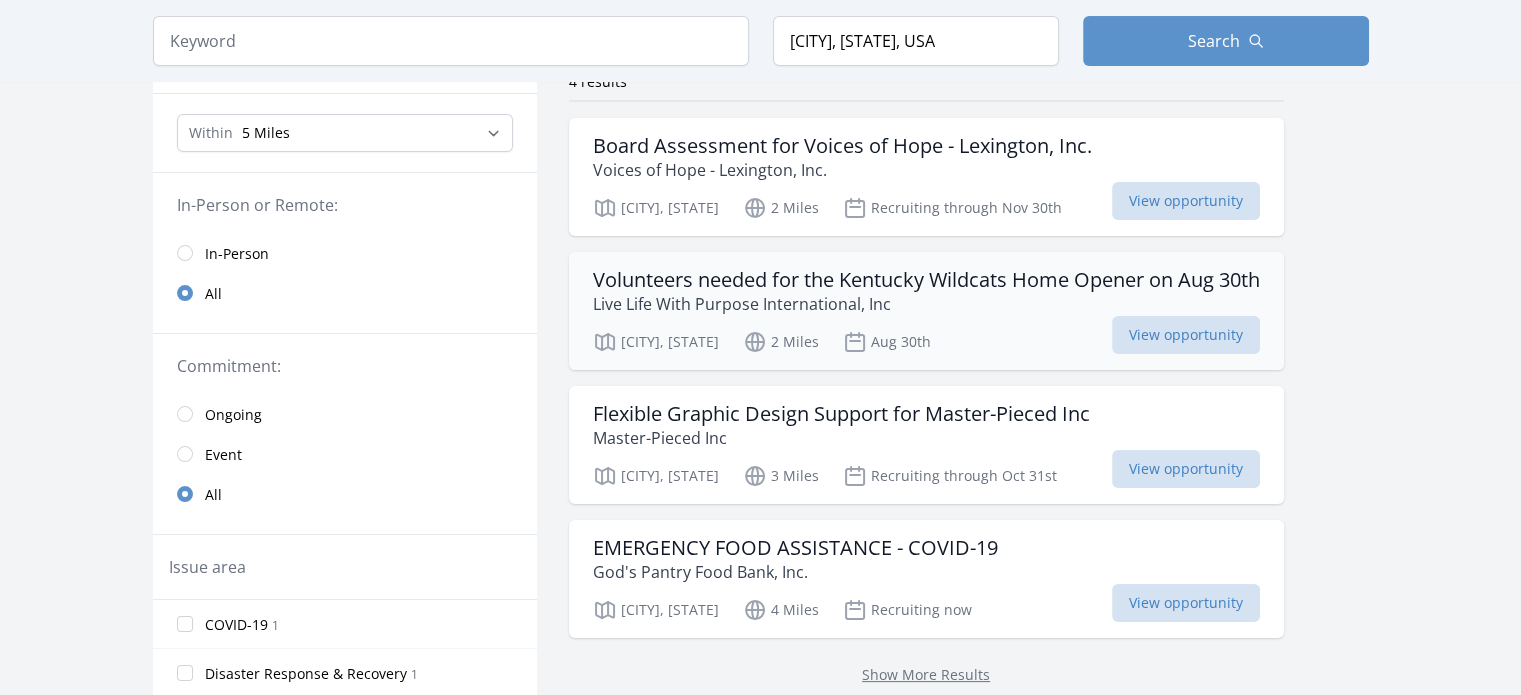 click on "Volunteers needed for the Kentucky Wildcats Home Opener on Aug 30th" at bounding box center (926, 280) 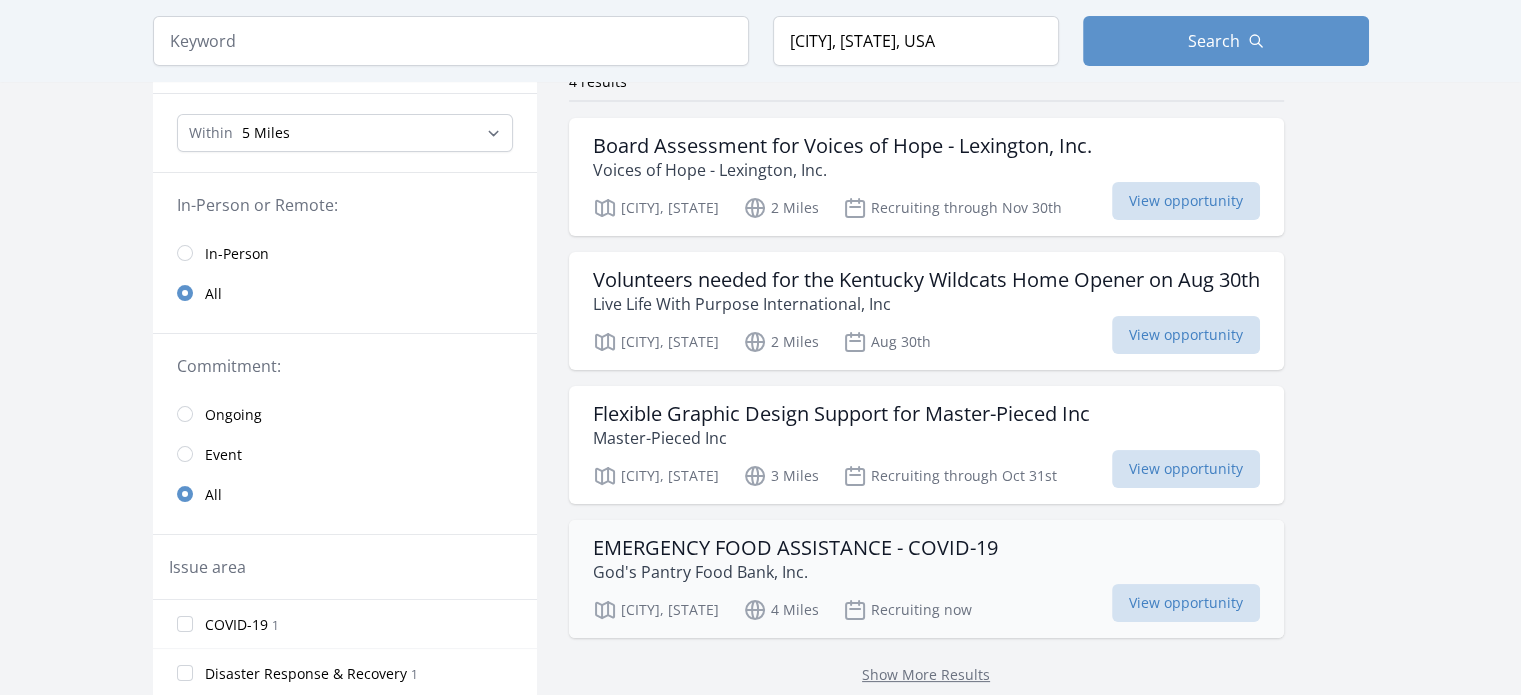 click on "EMERGENCY FOOD ASSISTANCE - COVID-19" at bounding box center [795, 548] 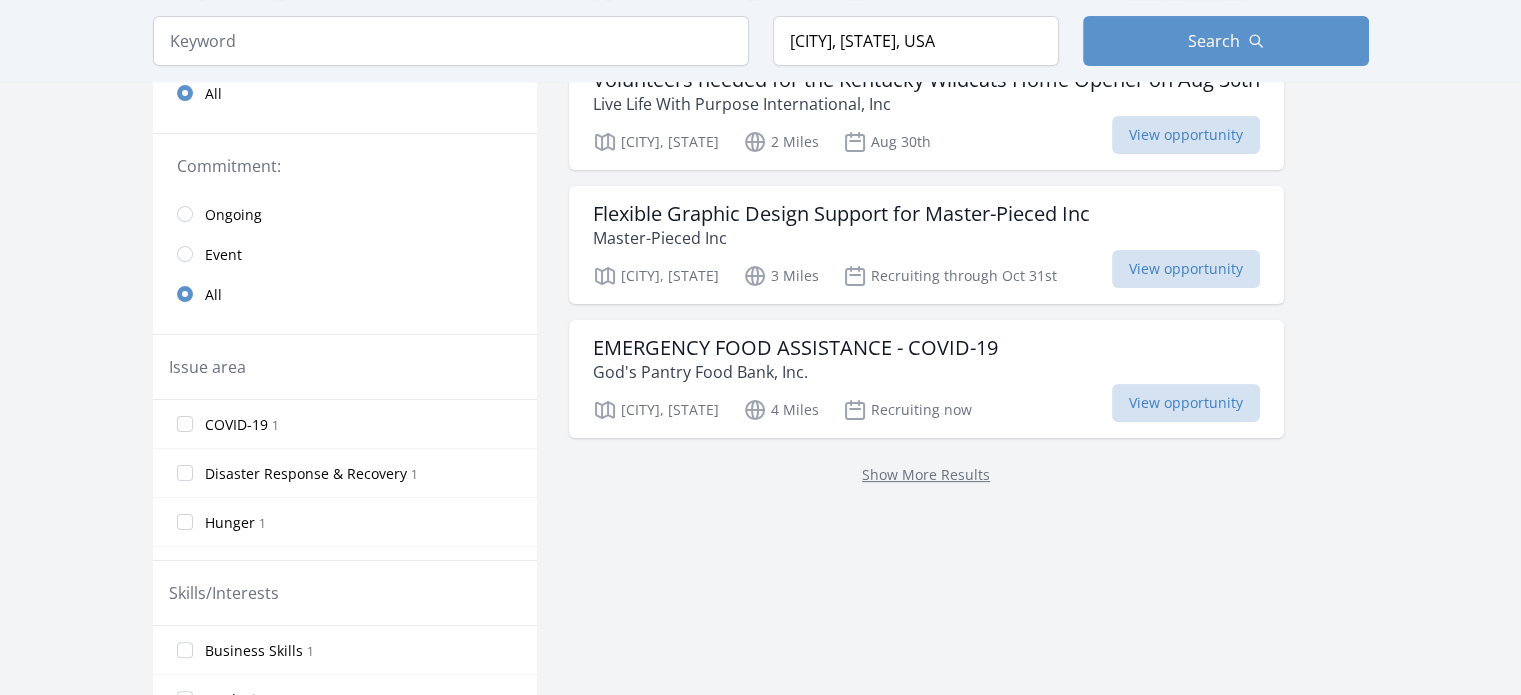 scroll, scrollTop: 415, scrollLeft: 0, axis: vertical 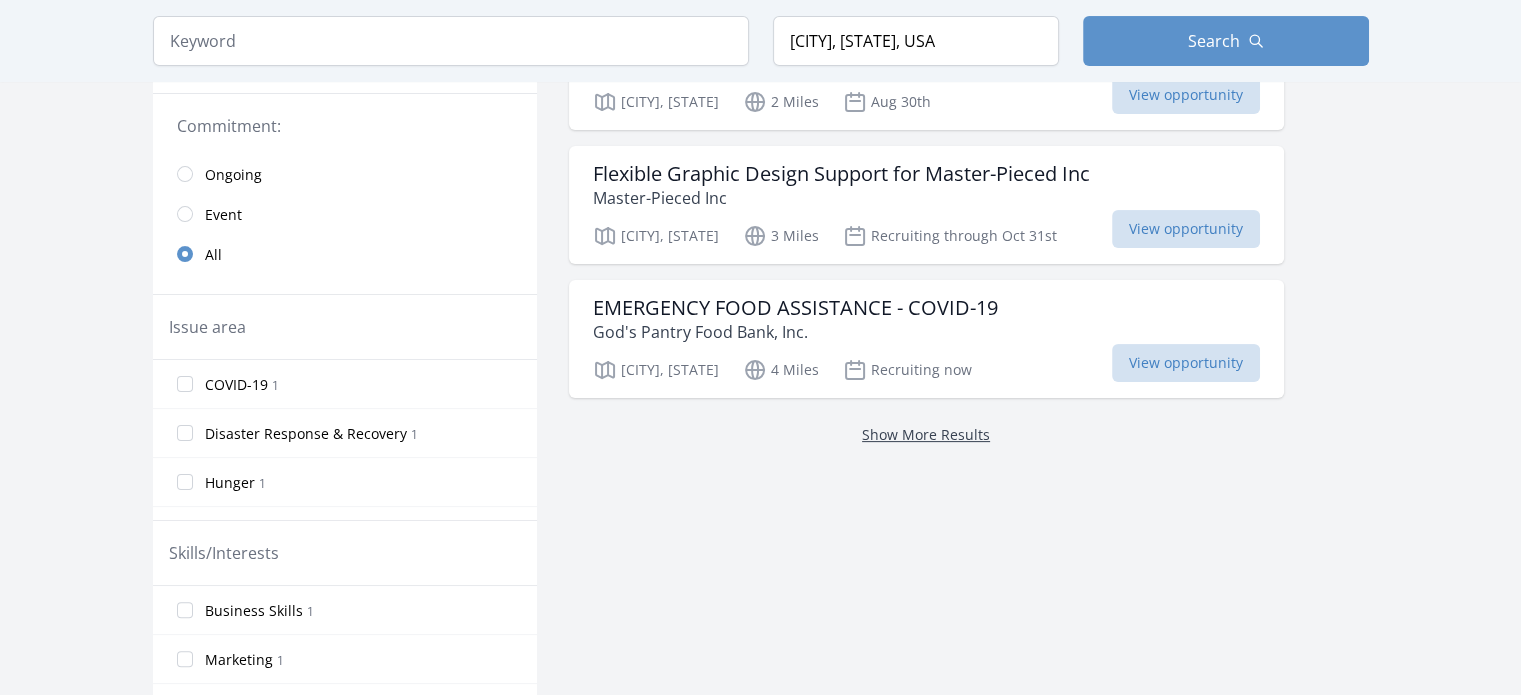 click on "Show More Results" at bounding box center (926, 434) 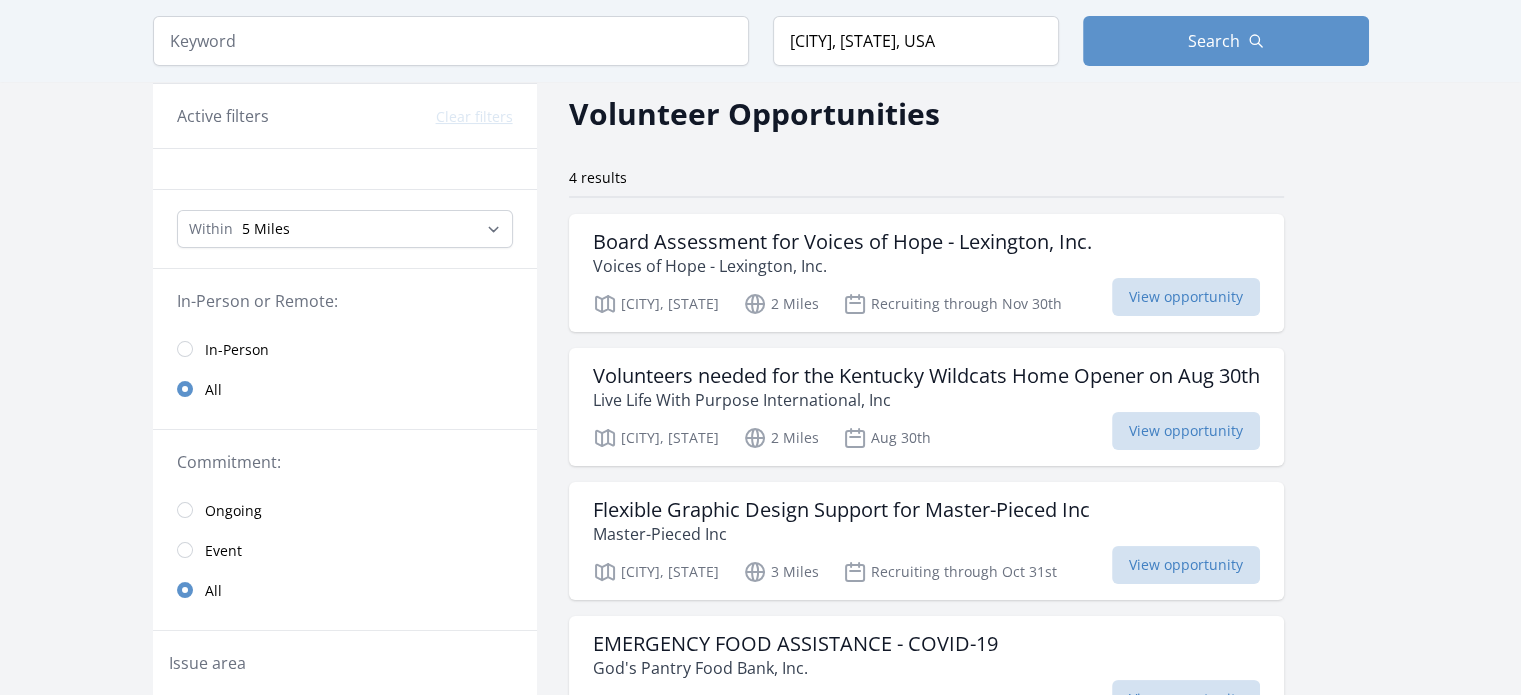 scroll, scrollTop: 0, scrollLeft: 0, axis: both 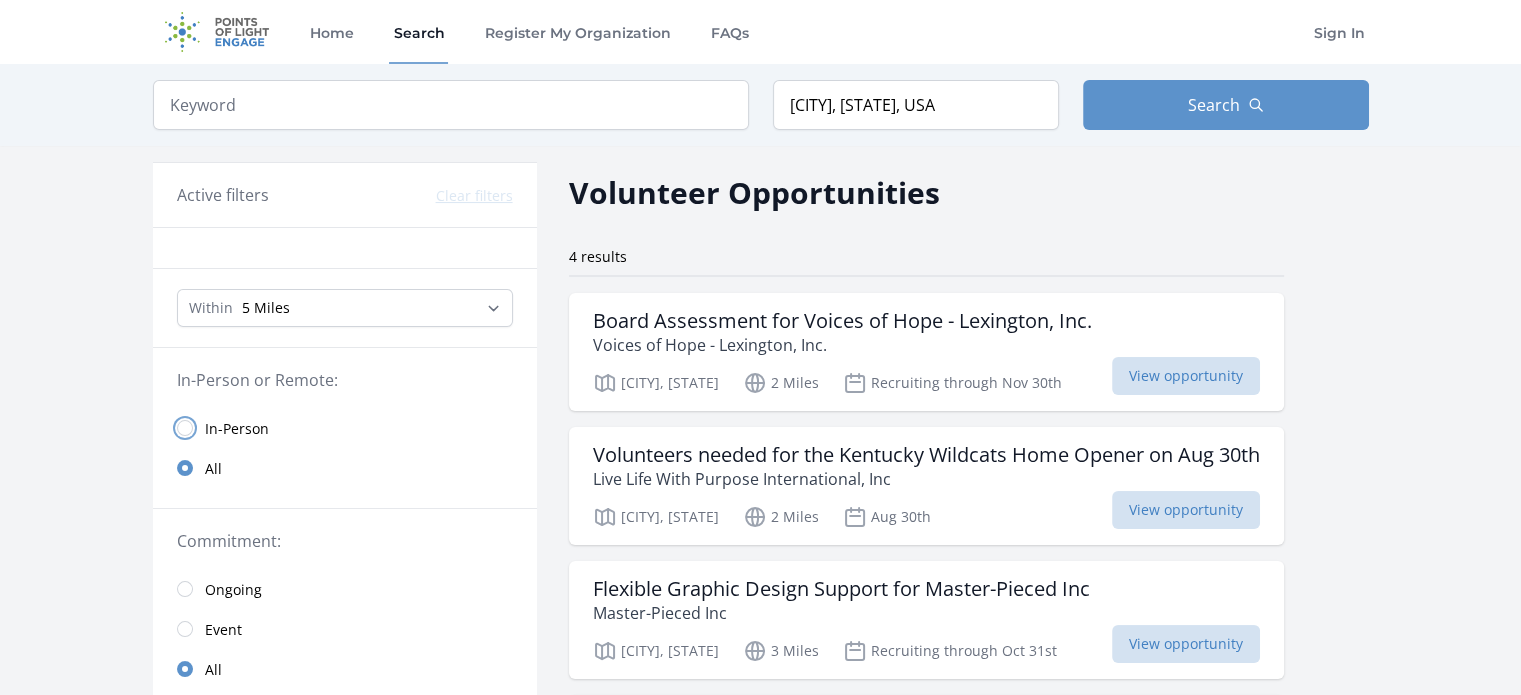 click at bounding box center (185, 428) 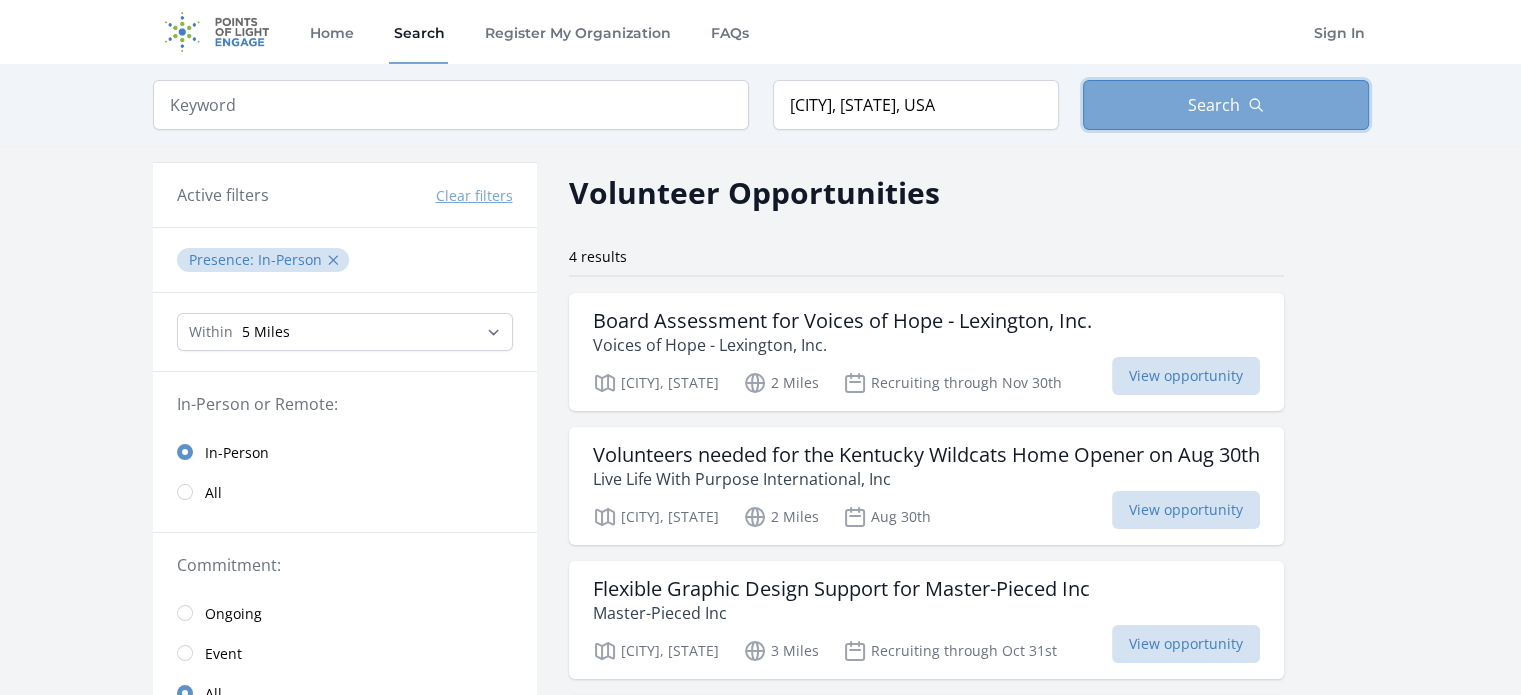 click on "Search" at bounding box center [1226, 105] 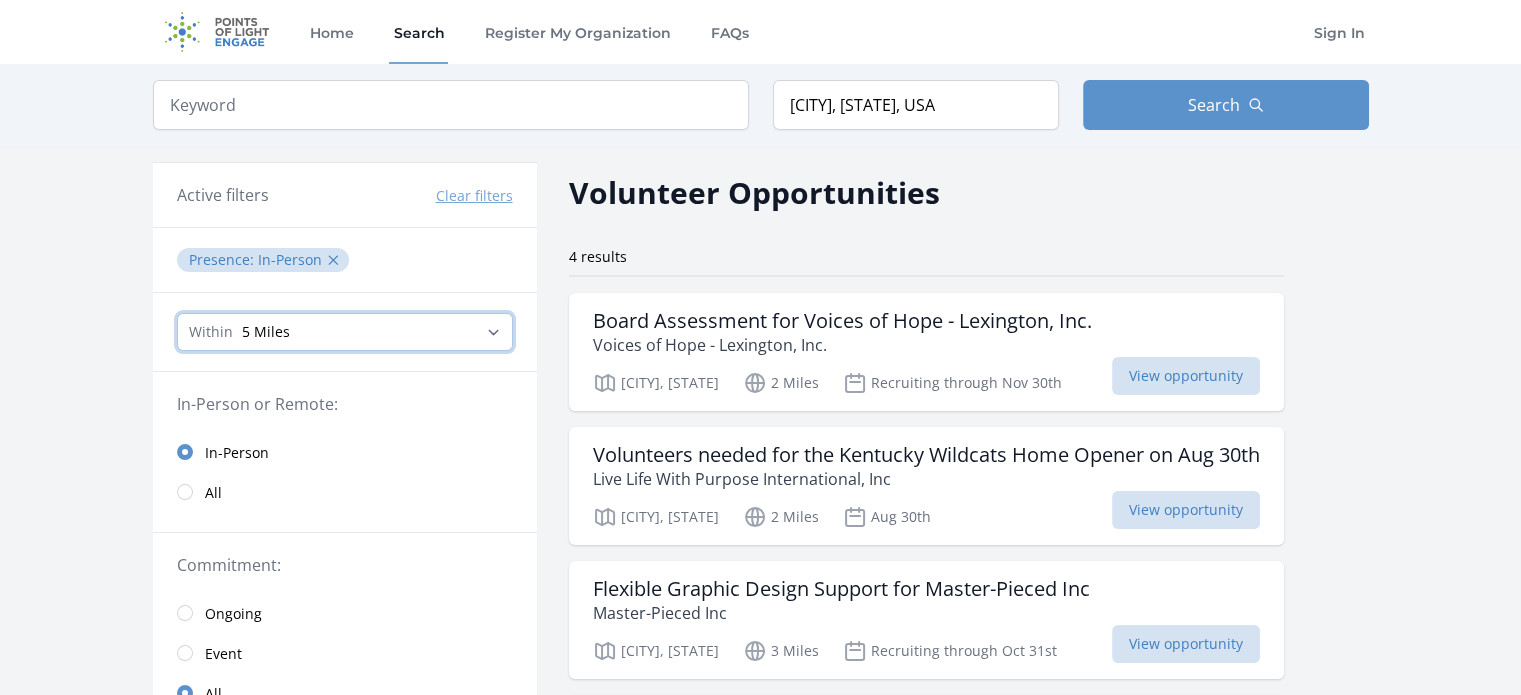 click on "Any distance , 5 Miles , 20 Miles , 50 Miles , 100 Miles" at bounding box center (345, 332) 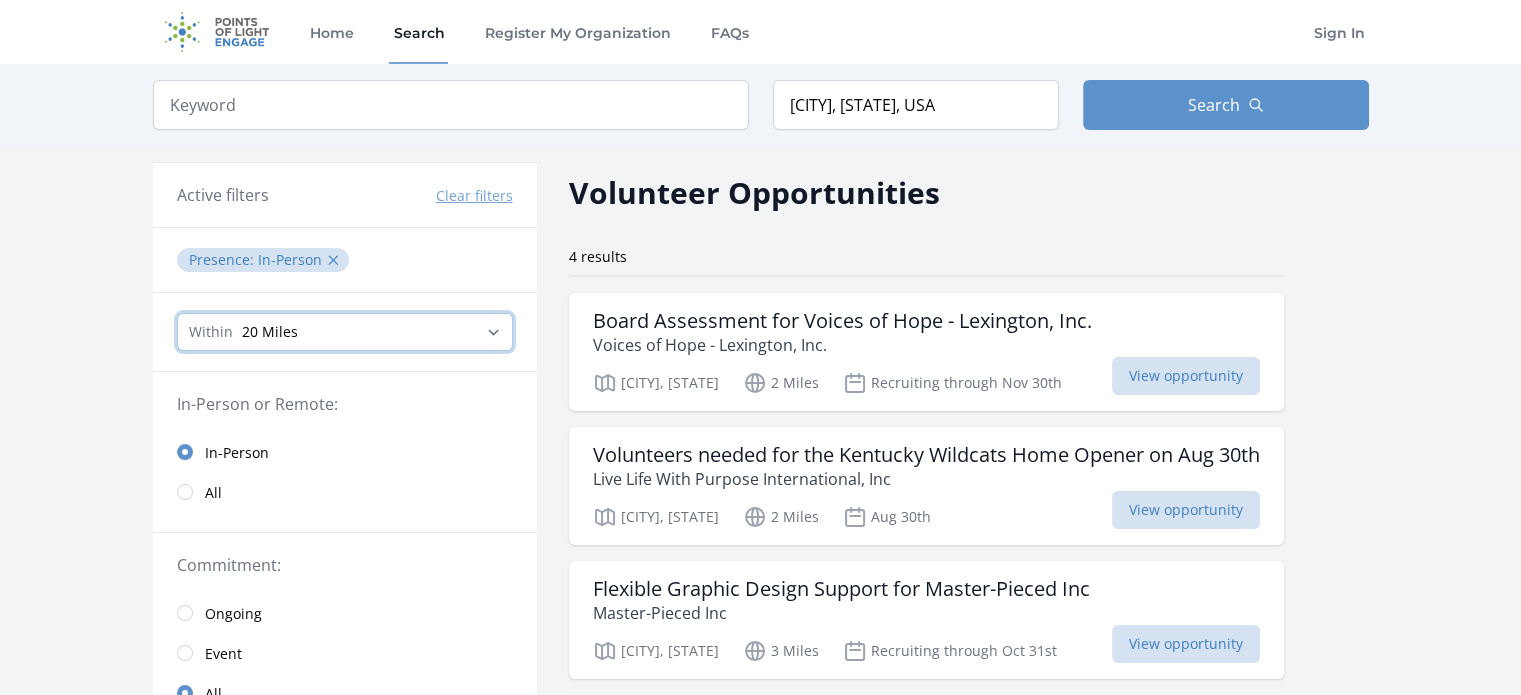 click on "Any distance , 5 Miles , 20 Miles , 50 Miles , 100 Miles" at bounding box center (345, 332) 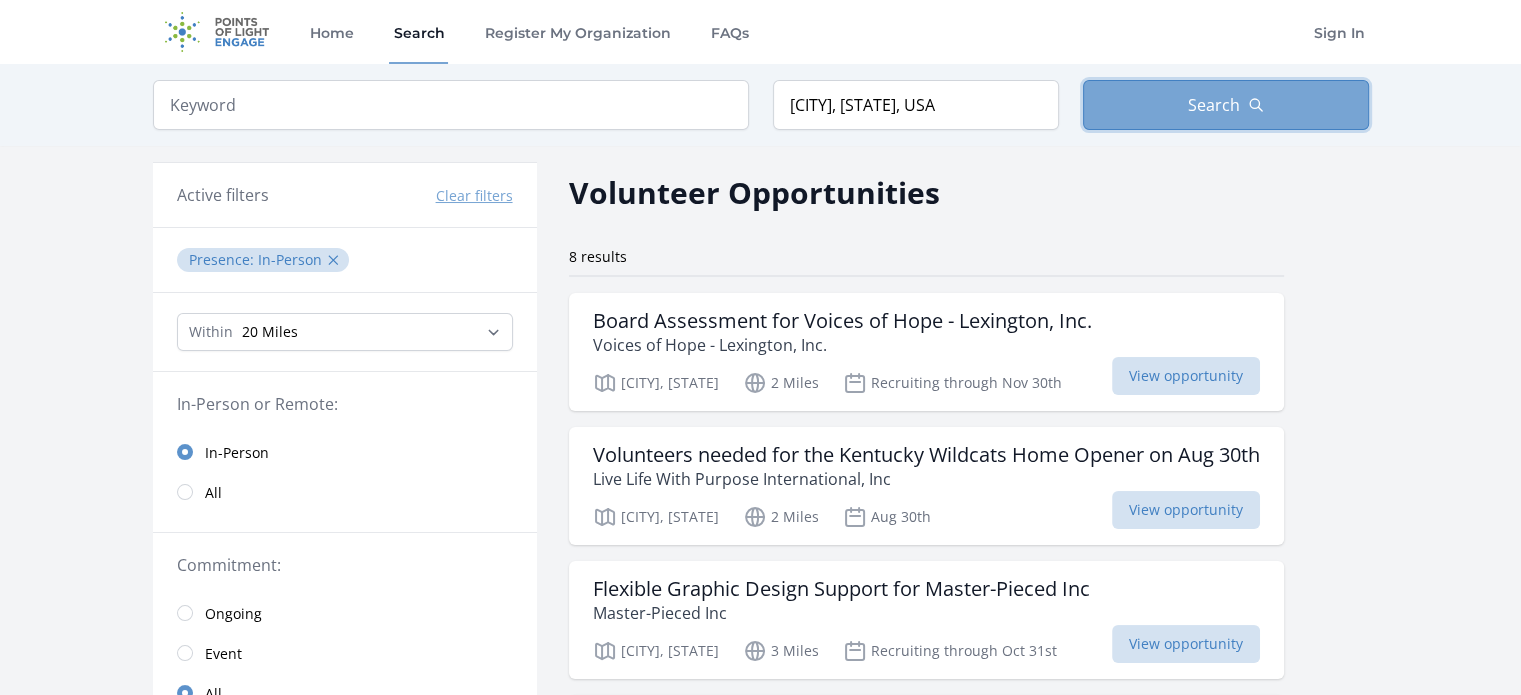 click on "Search" at bounding box center [1226, 105] 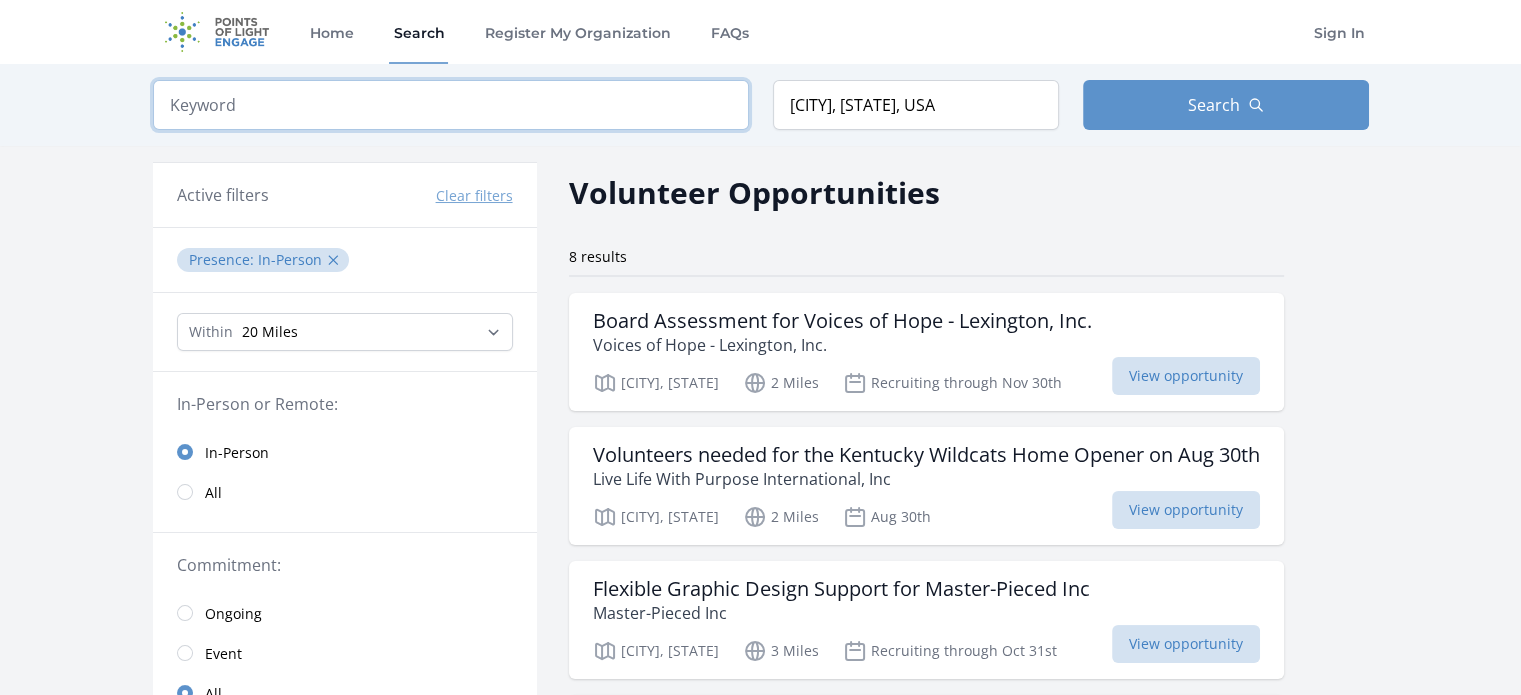 click at bounding box center [451, 105] 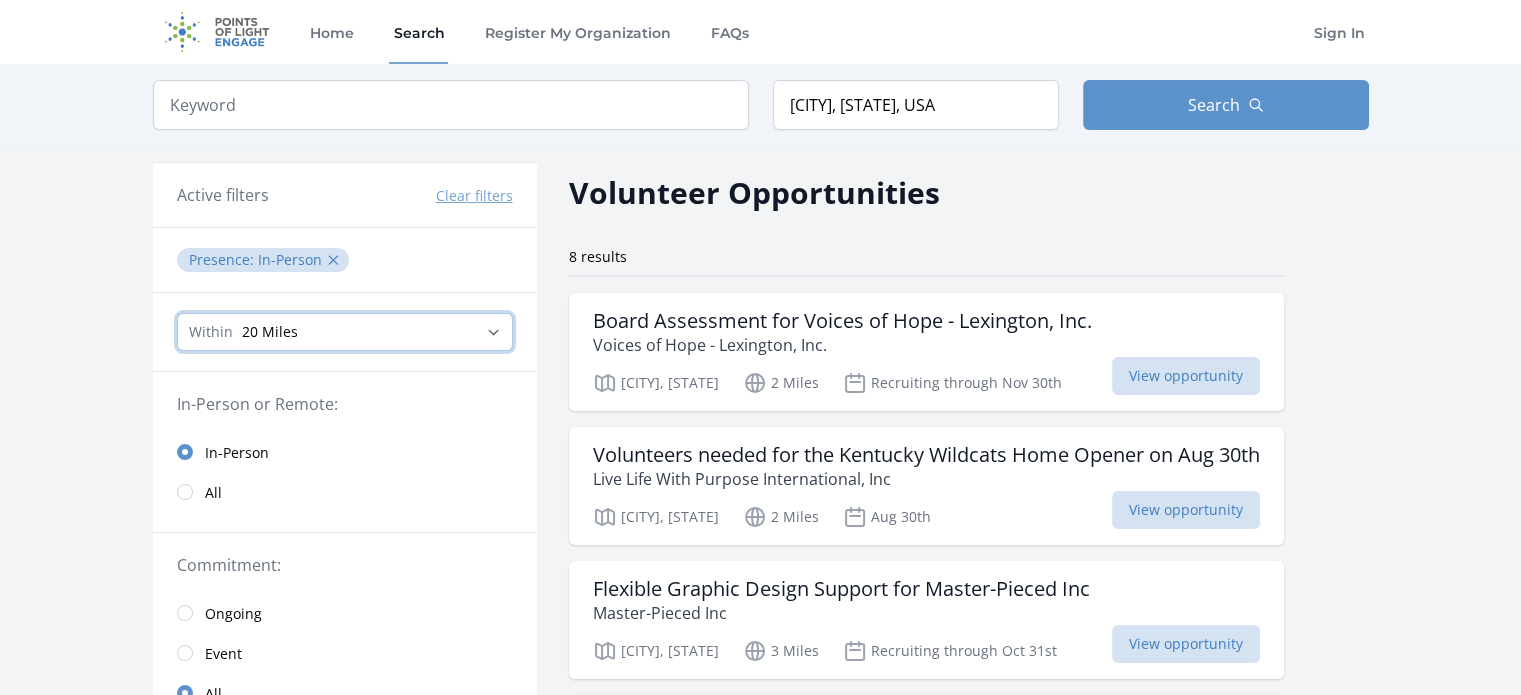 click on "Any distance , 5 Miles , 20 Miles , 50 Miles , 100 Miles" at bounding box center [345, 332] 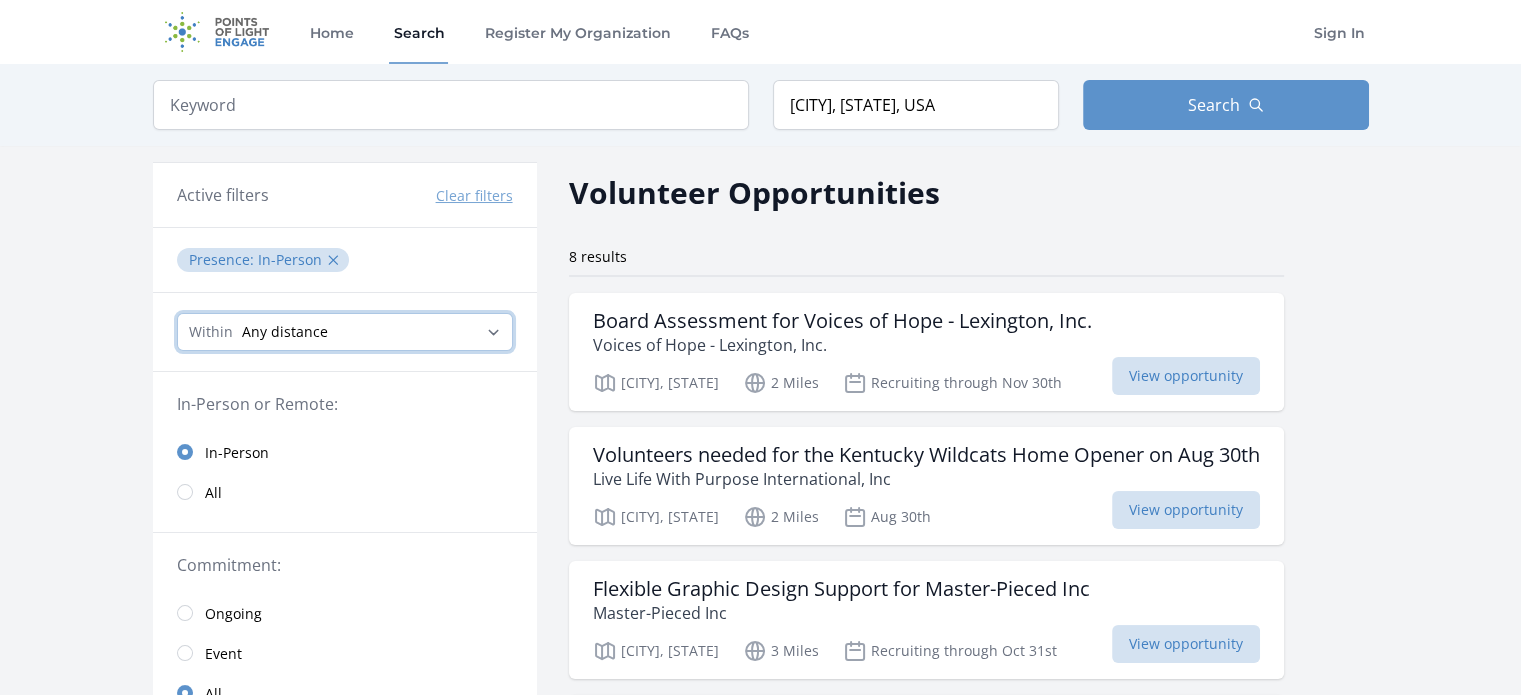 click on "Any distance , 5 Miles , 20 Miles , 50 Miles , 100 Miles" at bounding box center [345, 332] 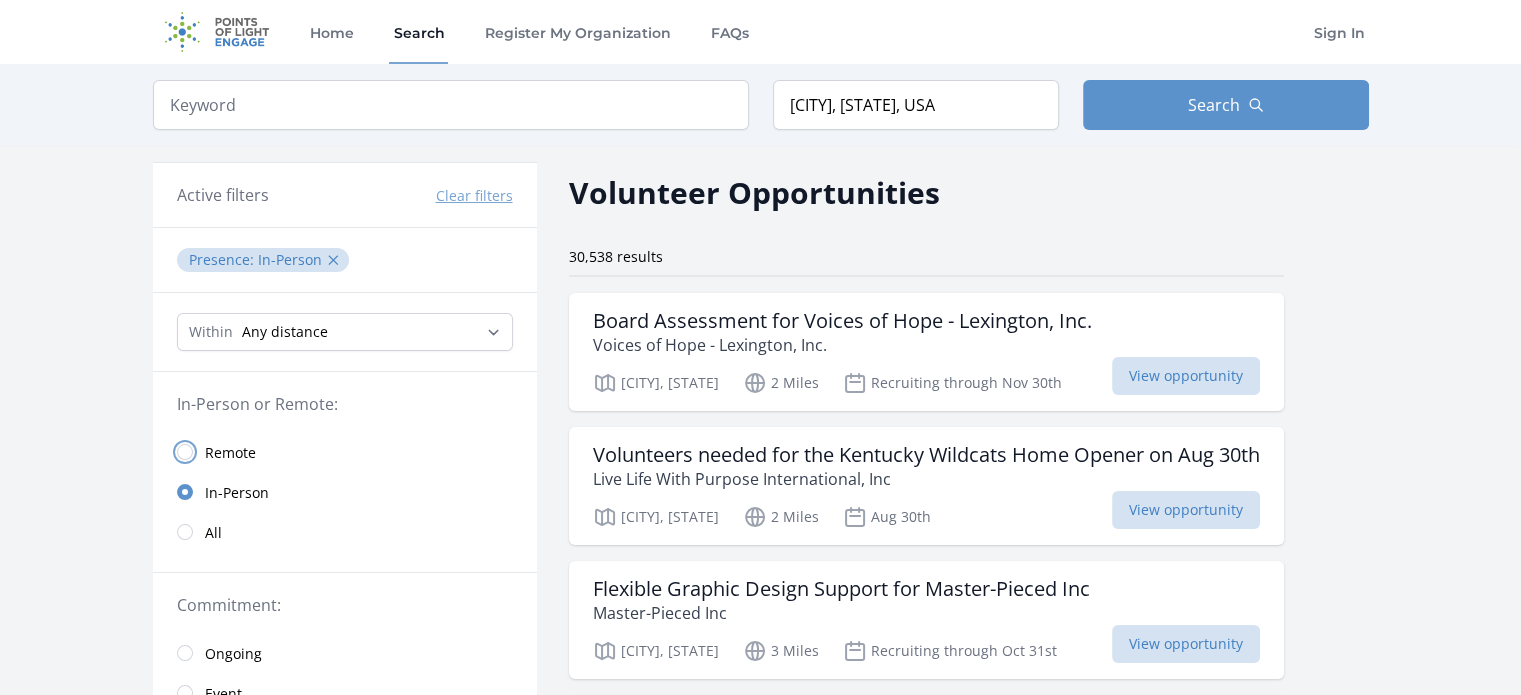 click at bounding box center (185, 452) 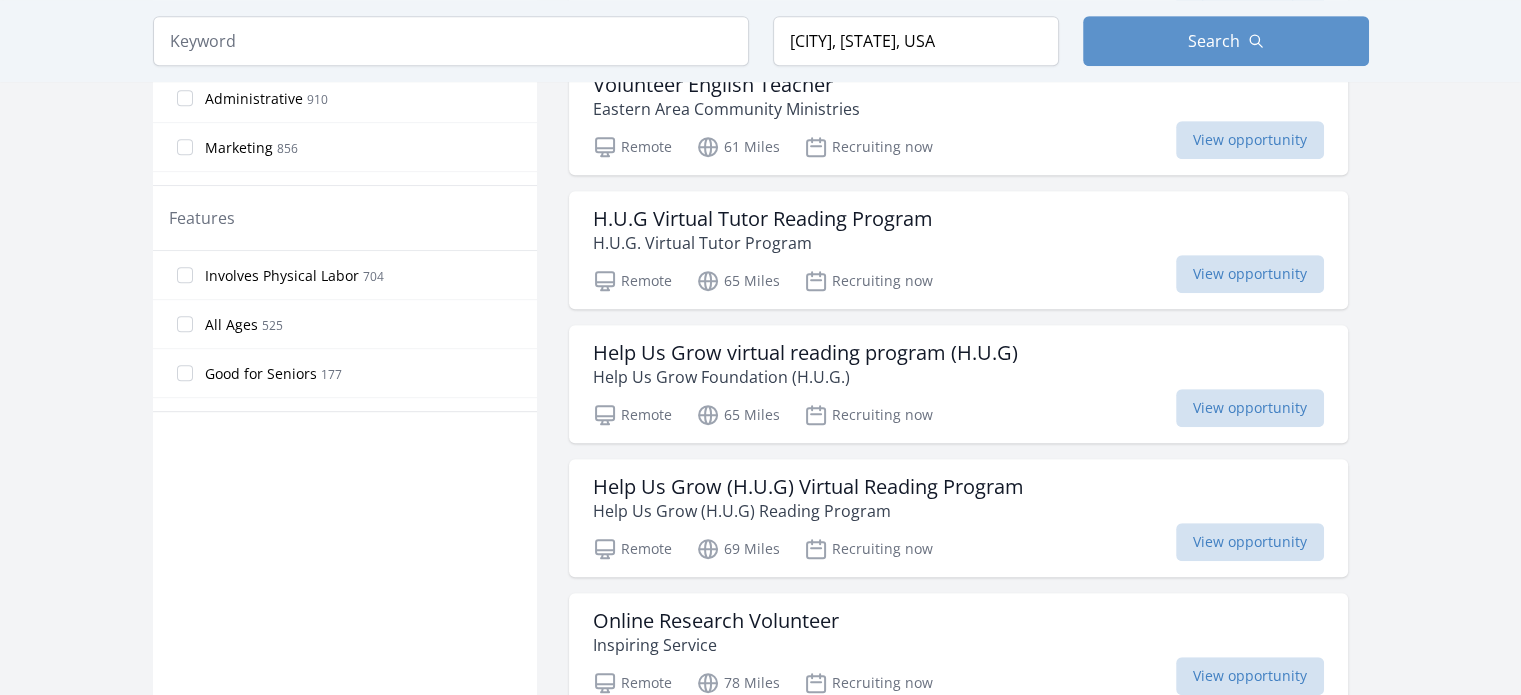 scroll, scrollTop: 1080, scrollLeft: 0, axis: vertical 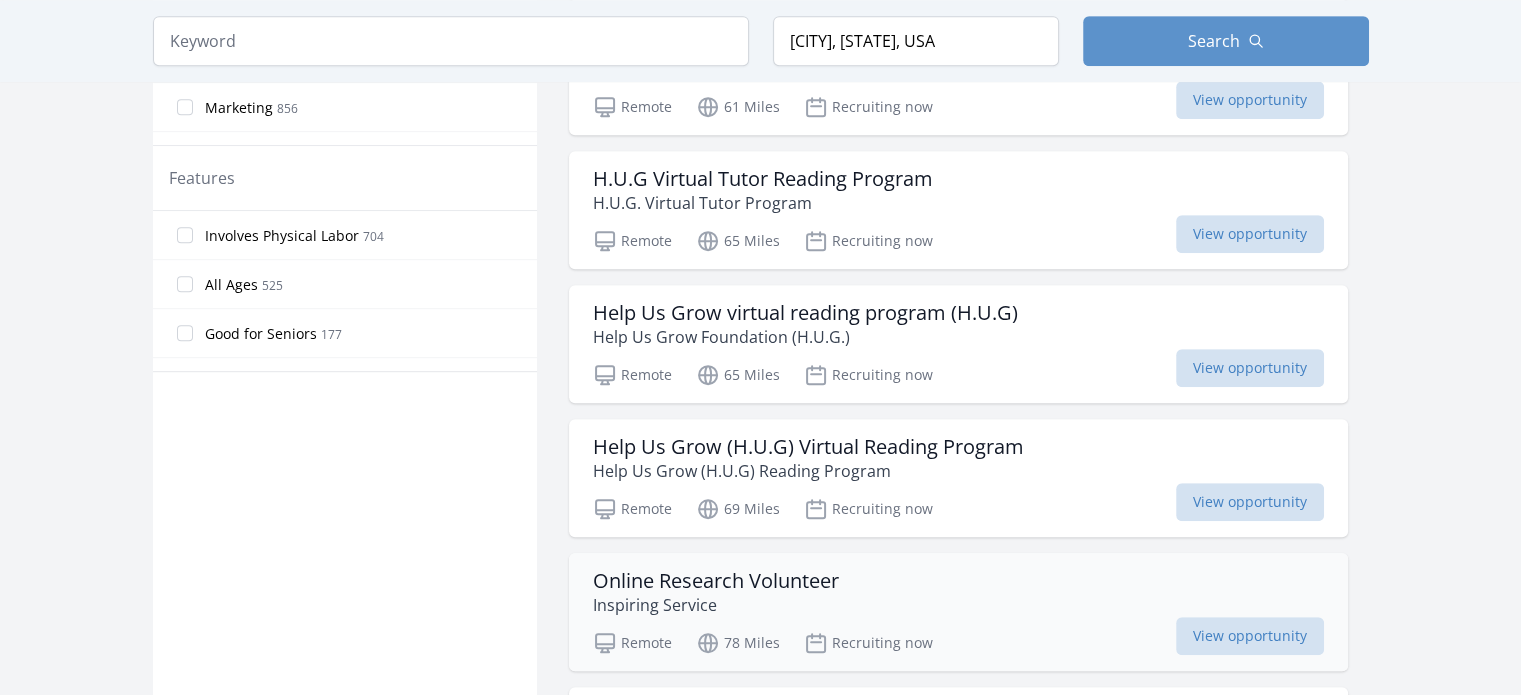 click on "Online Research Volunteer
Inspiring Service" at bounding box center [958, 593] 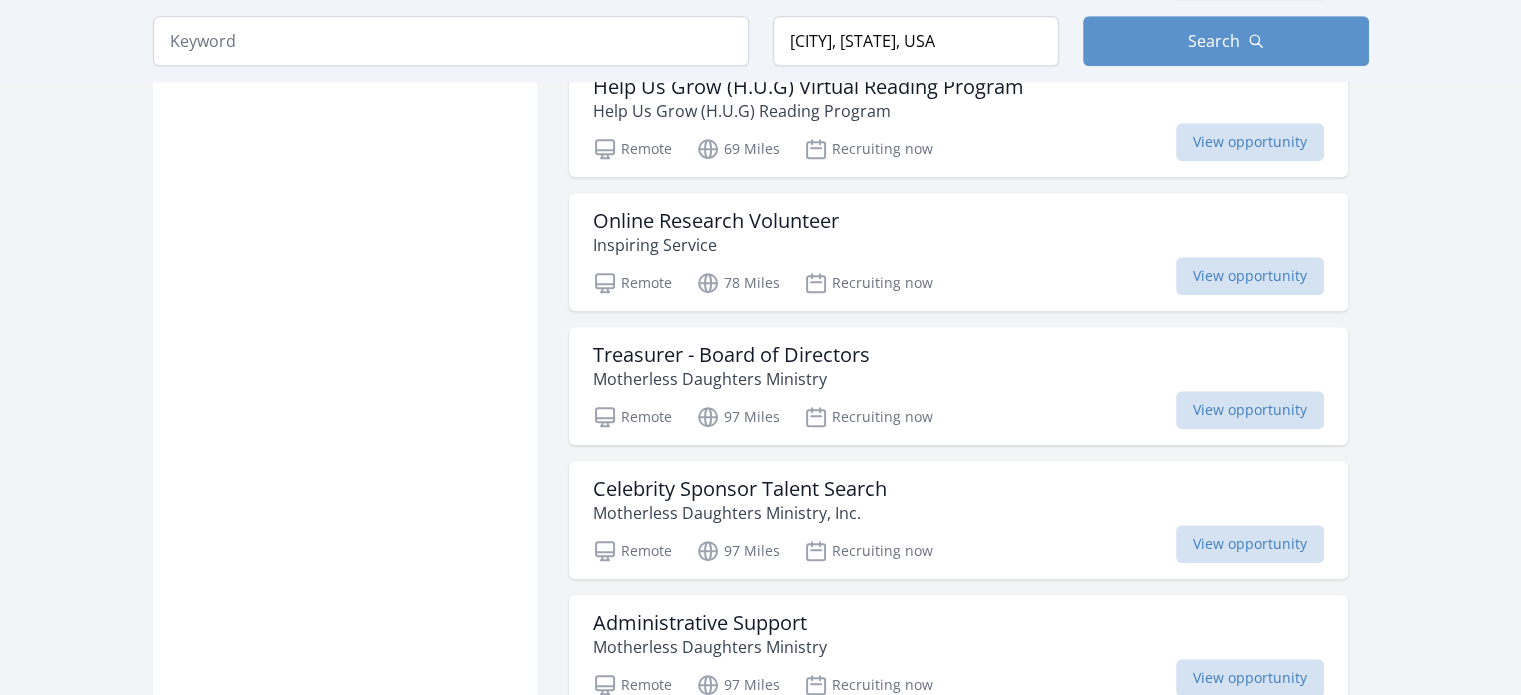 scroll, scrollTop: 1480, scrollLeft: 0, axis: vertical 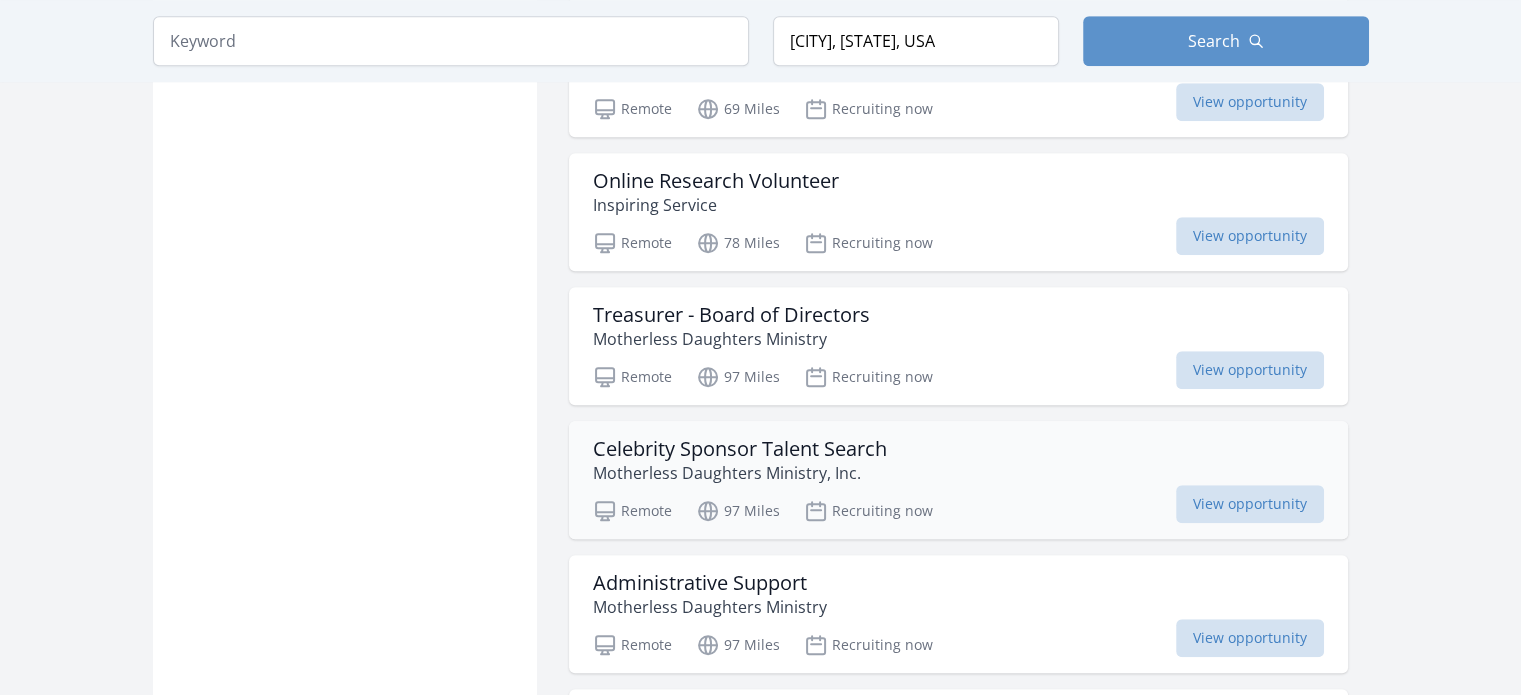 click on "Celebrity Sponsor Talent Search" at bounding box center (740, 449) 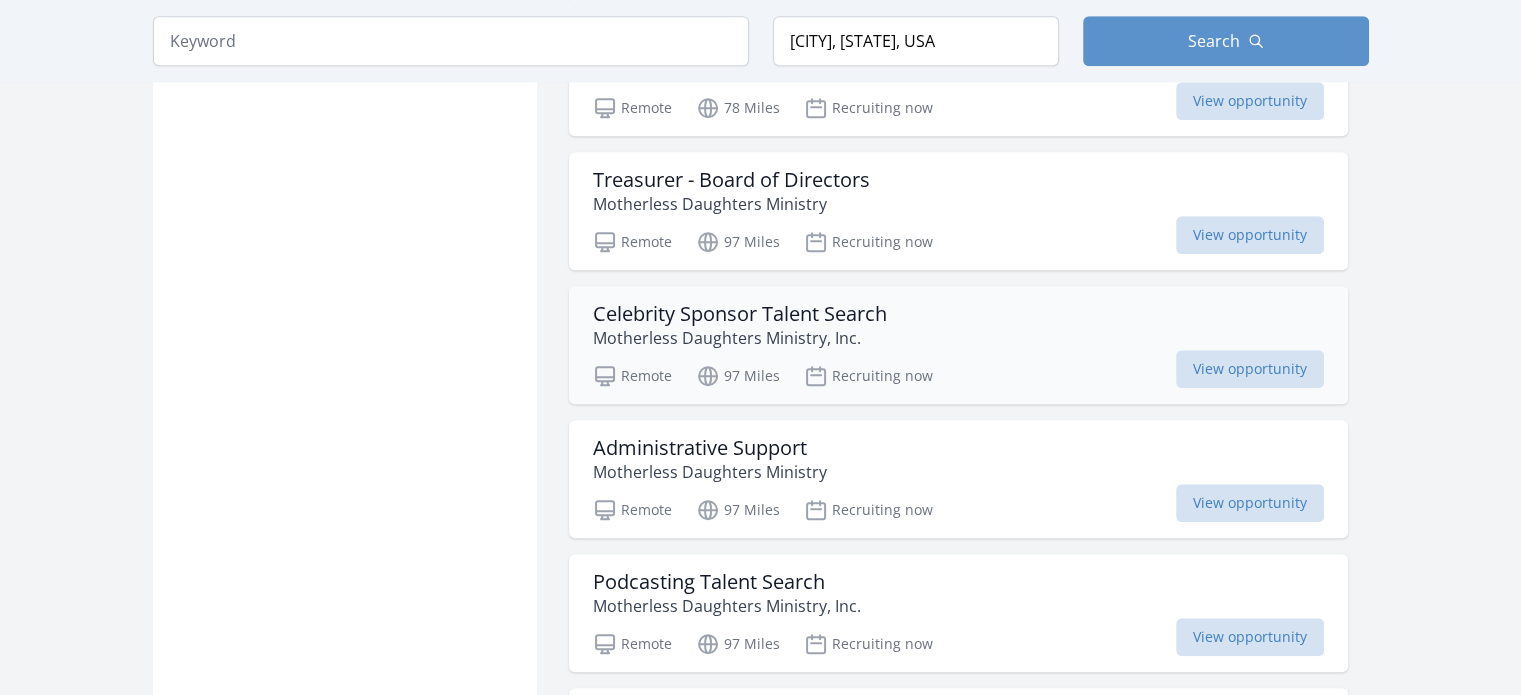 scroll, scrollTop: 1640, scrollLeft: 0, axis: vertical 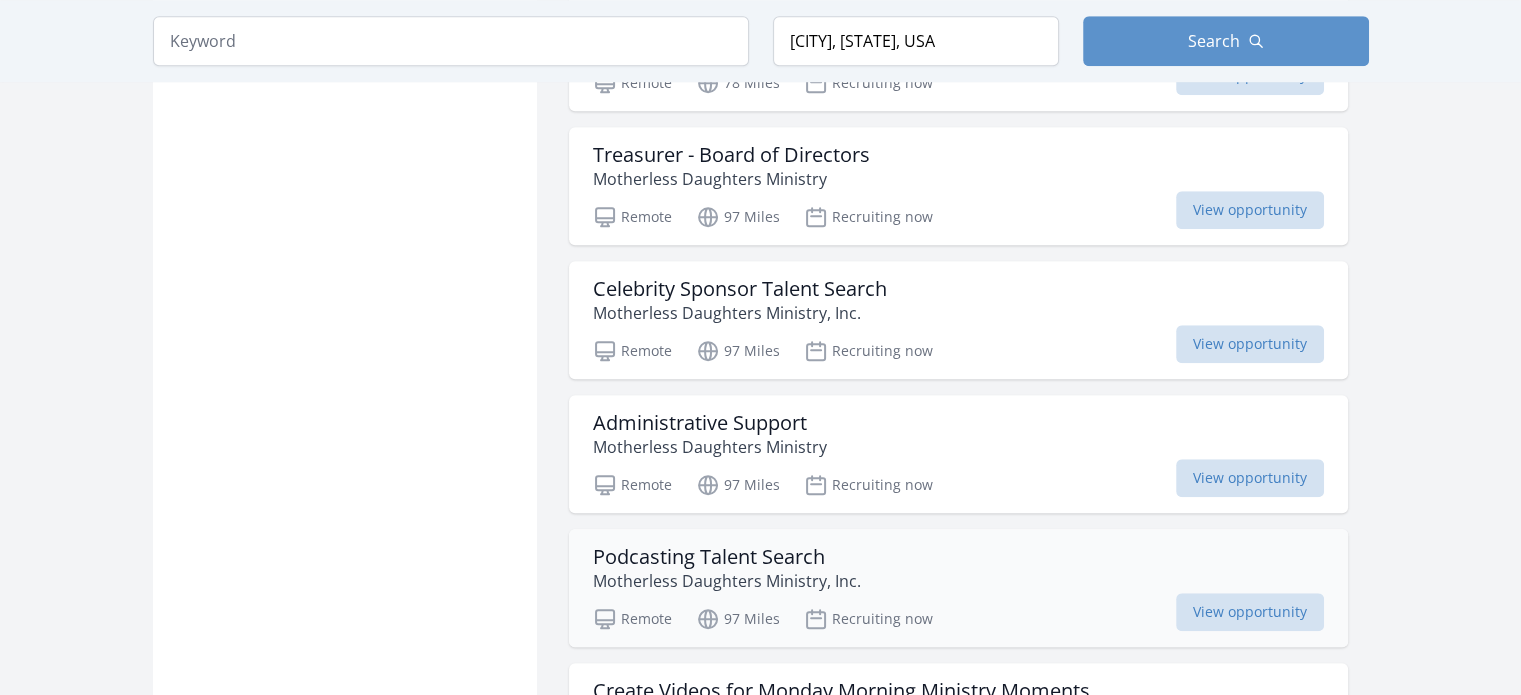 click on "Motherless Daughters Ministry, Inc." at bounding box center [727, 581] 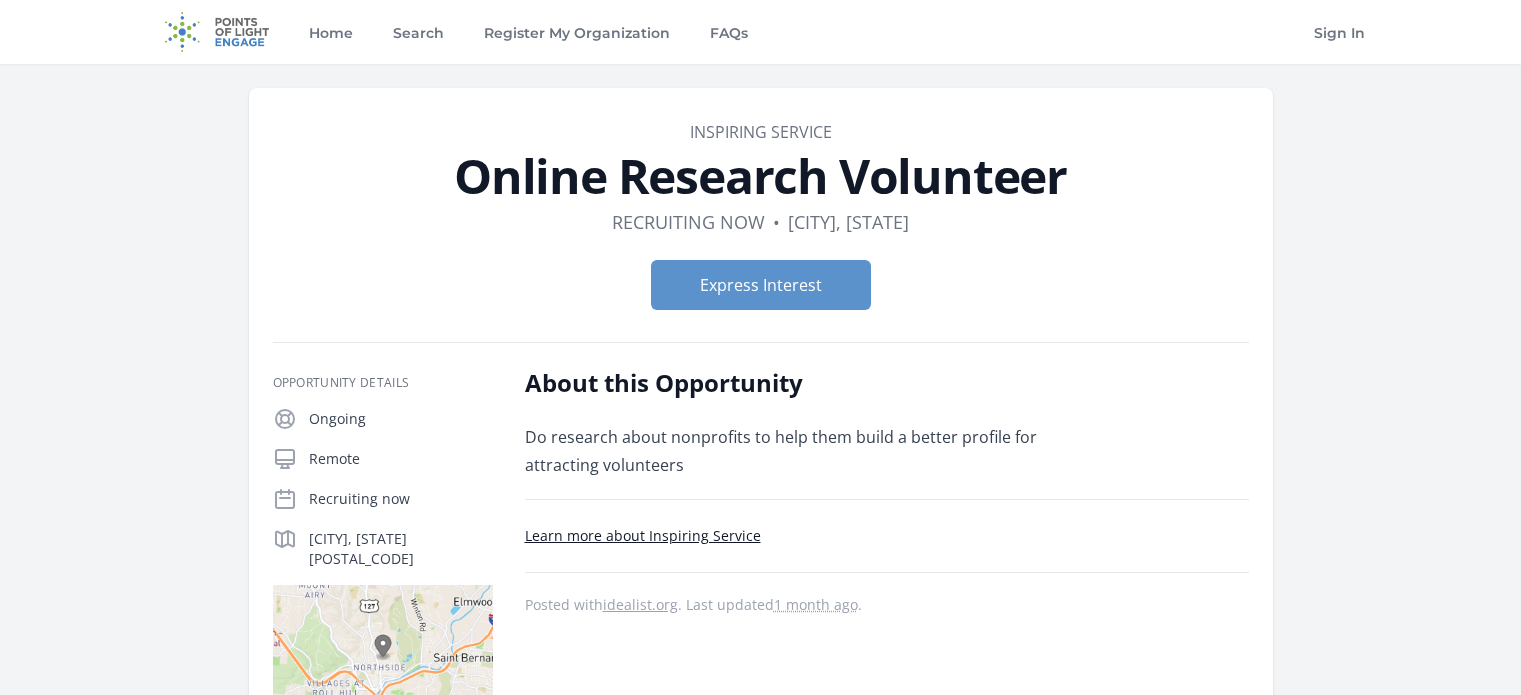 scroll, scrollTop: 0, scrollLeft: 0, axis: both 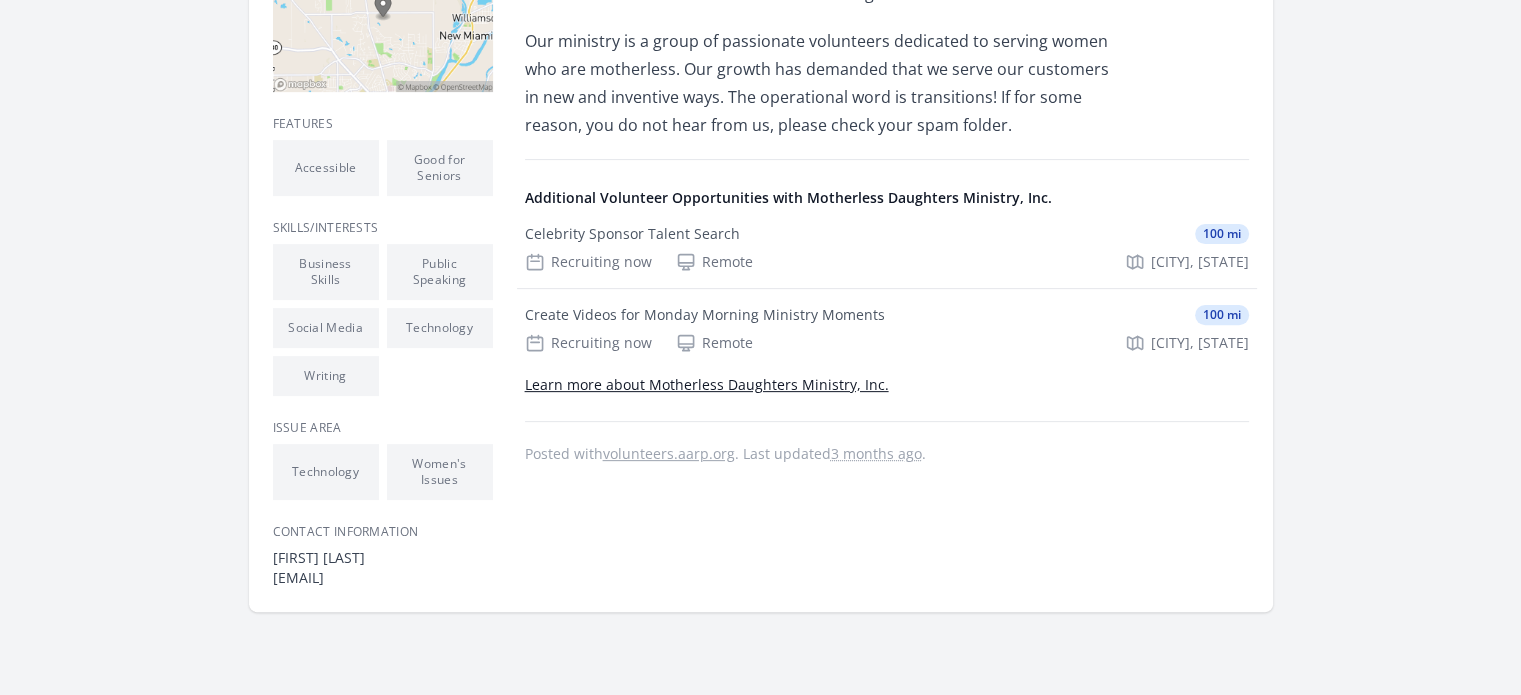 click on "Learn more about Motherless Daughters Ministry, Inc." at bounding box center (707, 384) 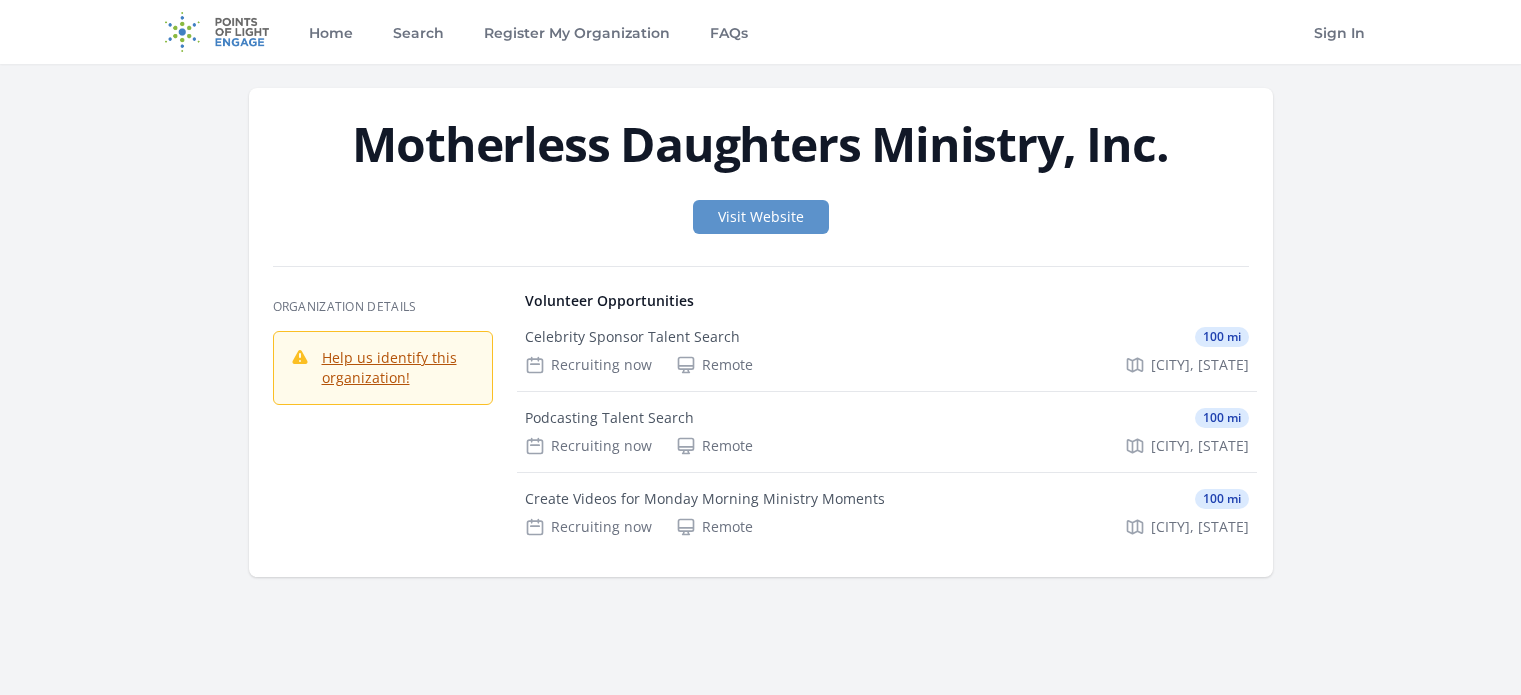 scroll, scrollTop: 0, scrollLeft: 0, axis: both 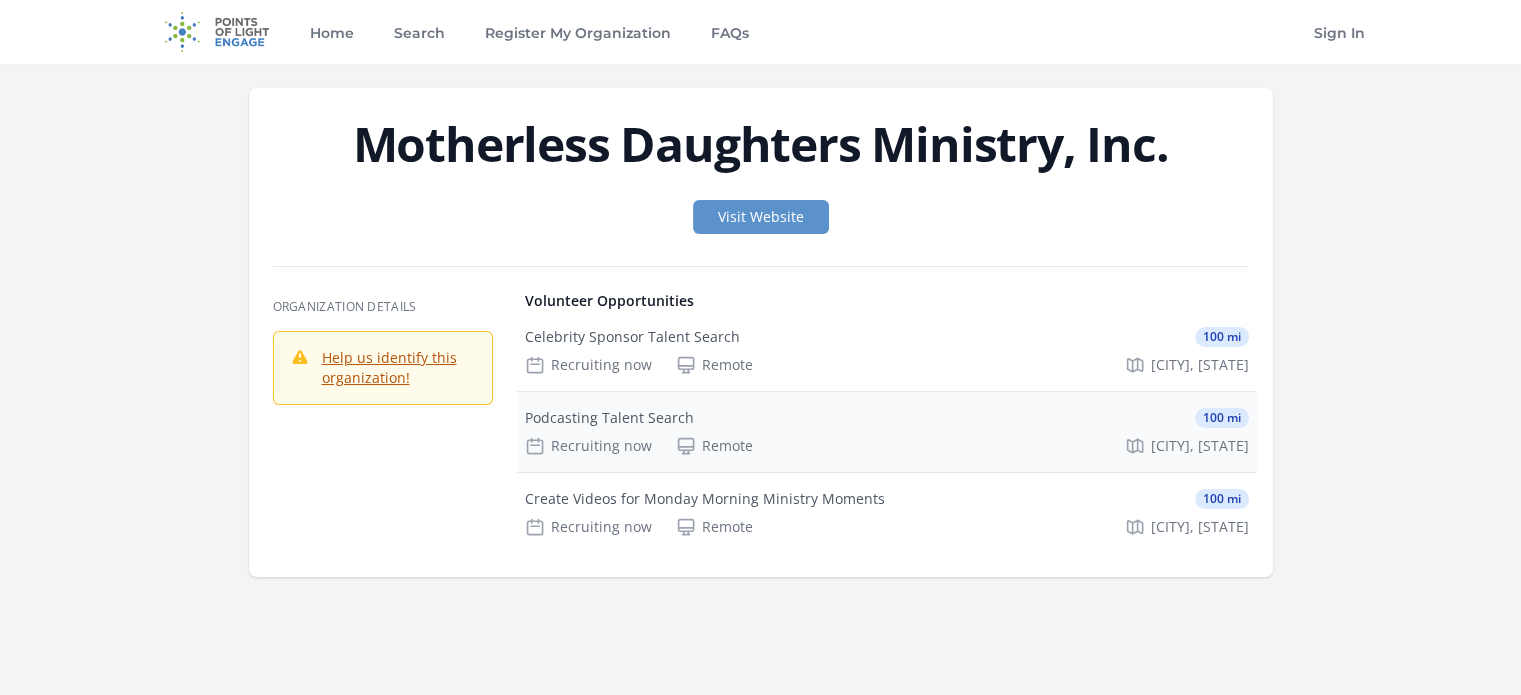 click on "Remote" at bounding box center [714, 446] 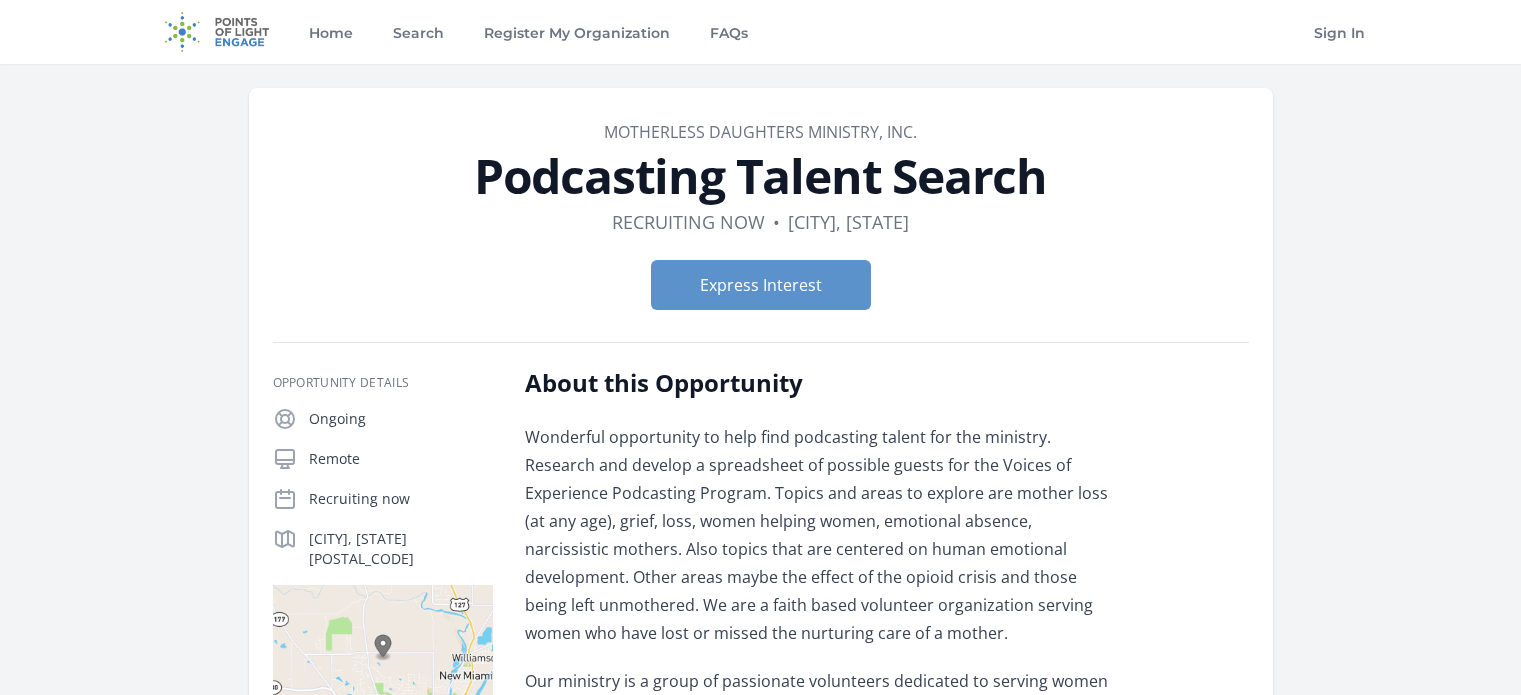 scroll, scrollTop: 0, scrollLeft: 0, axis: both 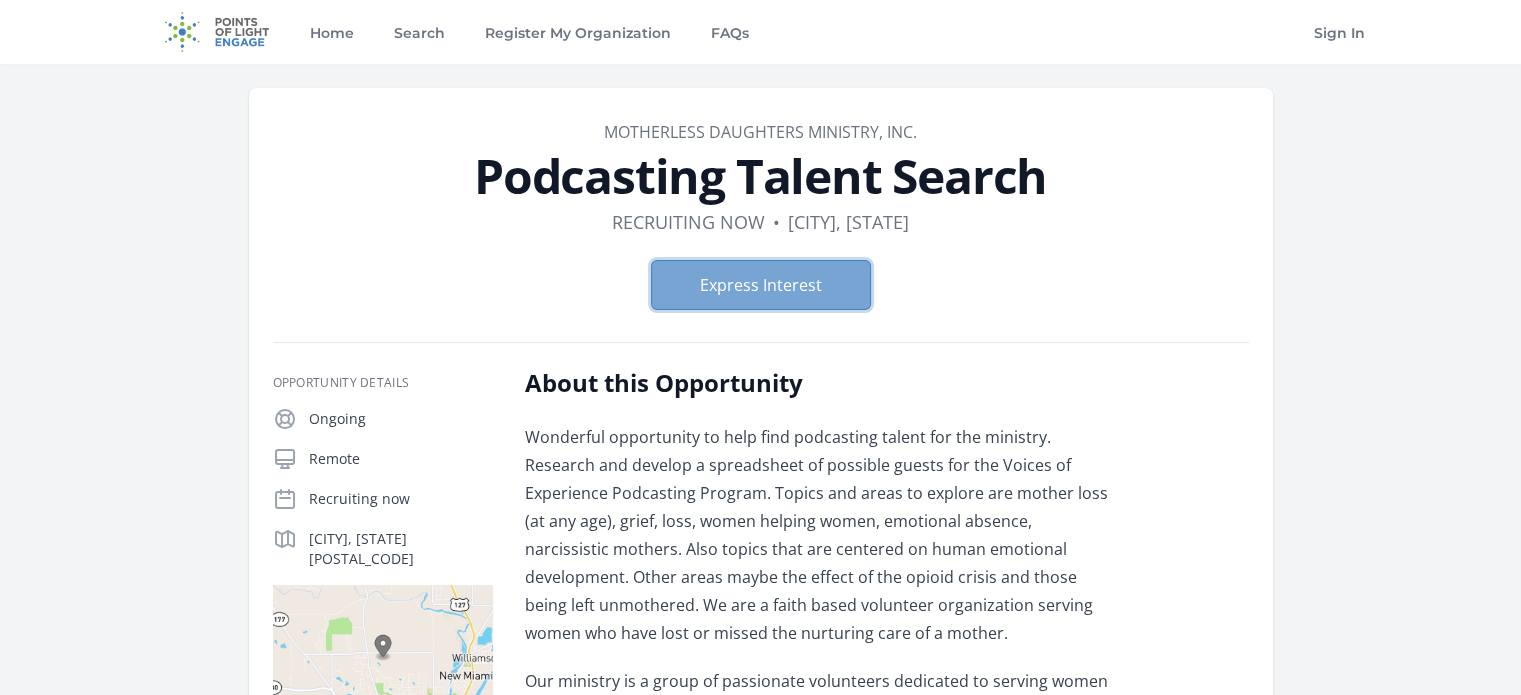 click on "Express Interest" at bounding box center (761, 285) 